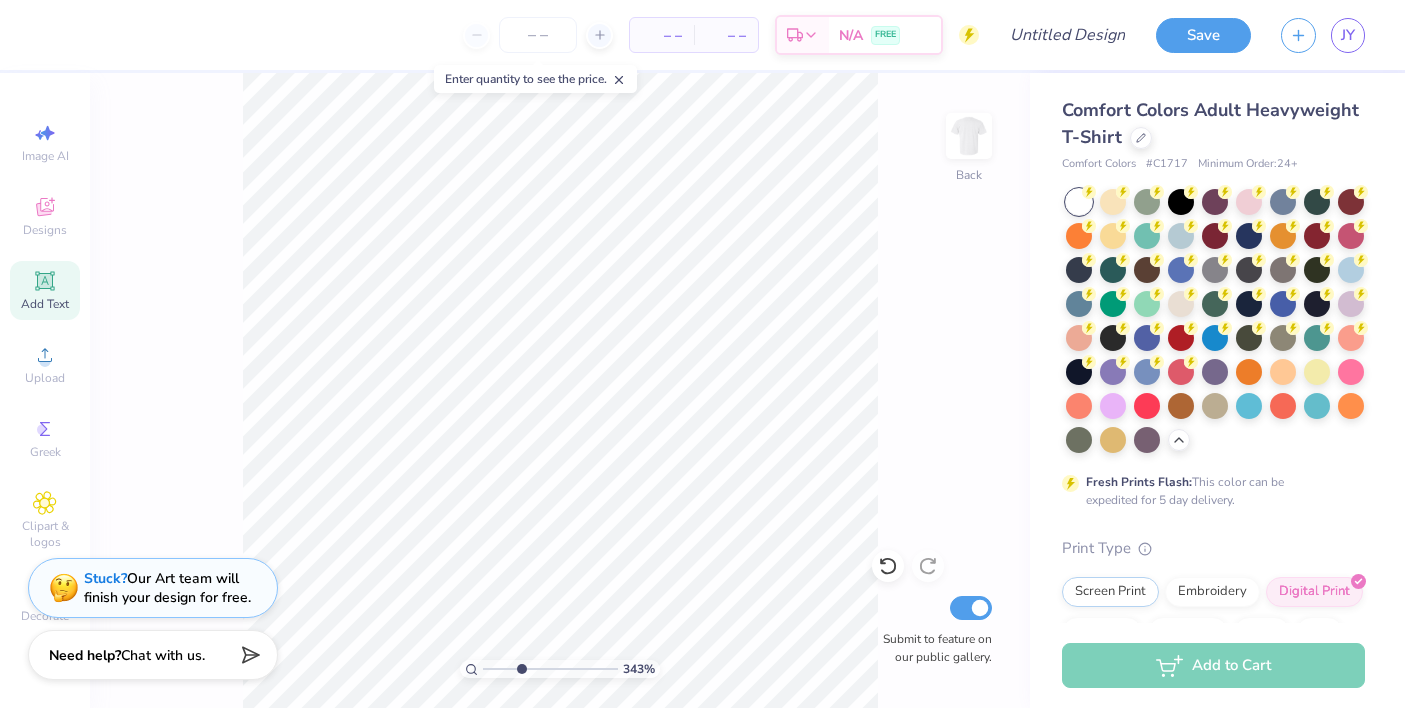 scroll, scrollTop: 0, scrollLeft: 0, axis: both 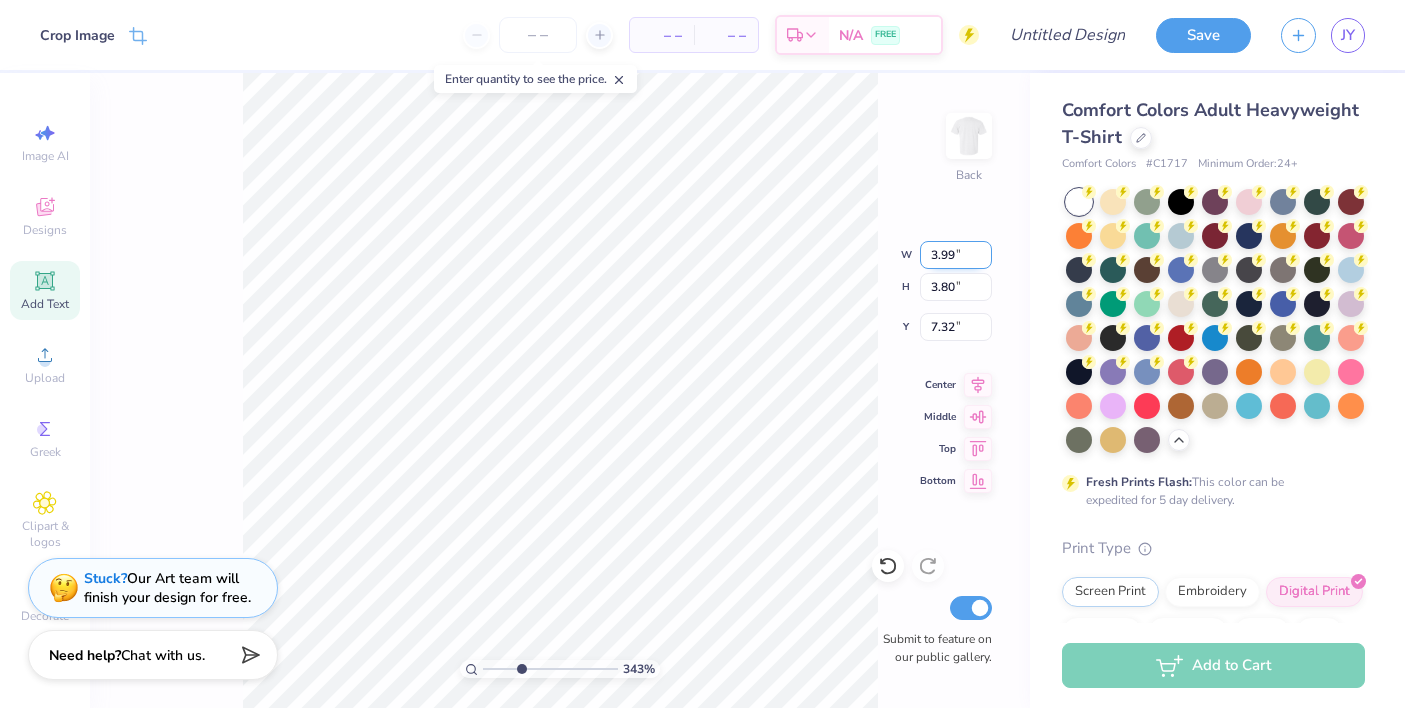 click on "3.99" at bounding box center [956, 255] 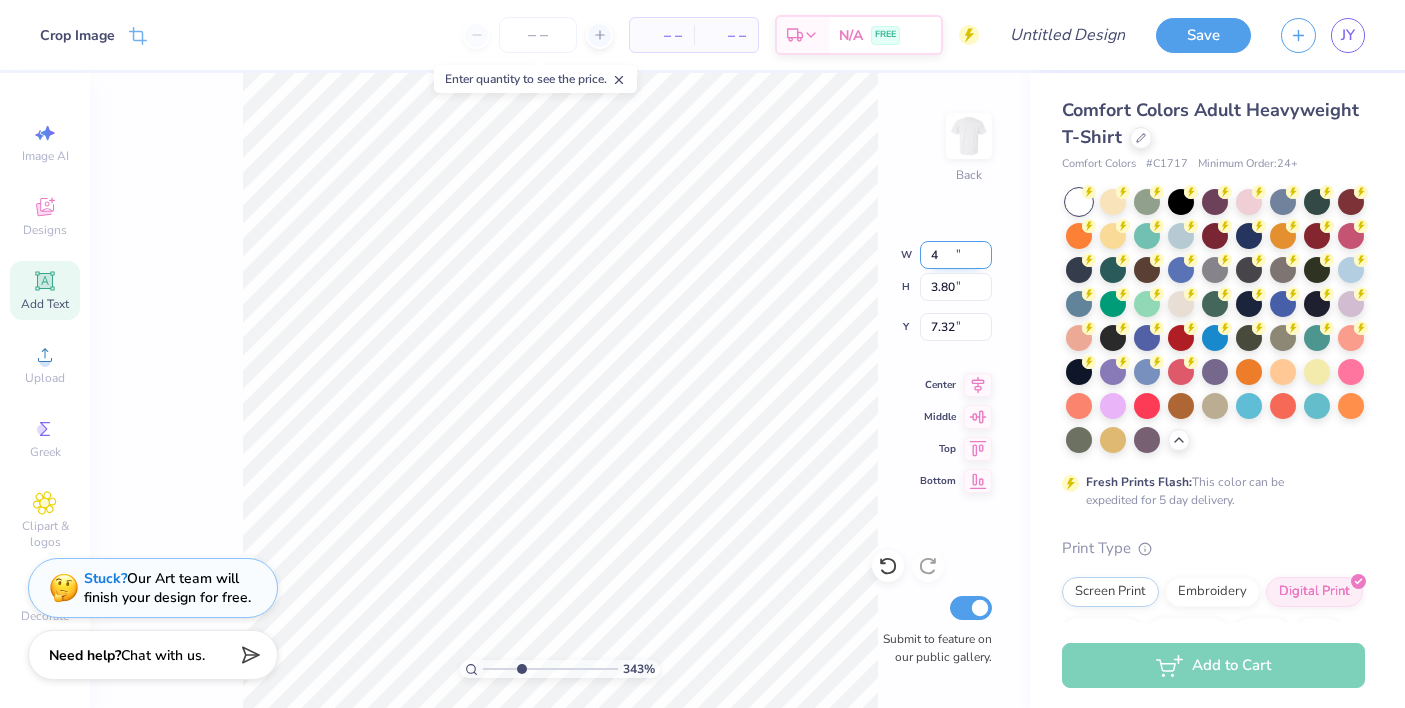 click on "4" at bounding box center (956, 255) 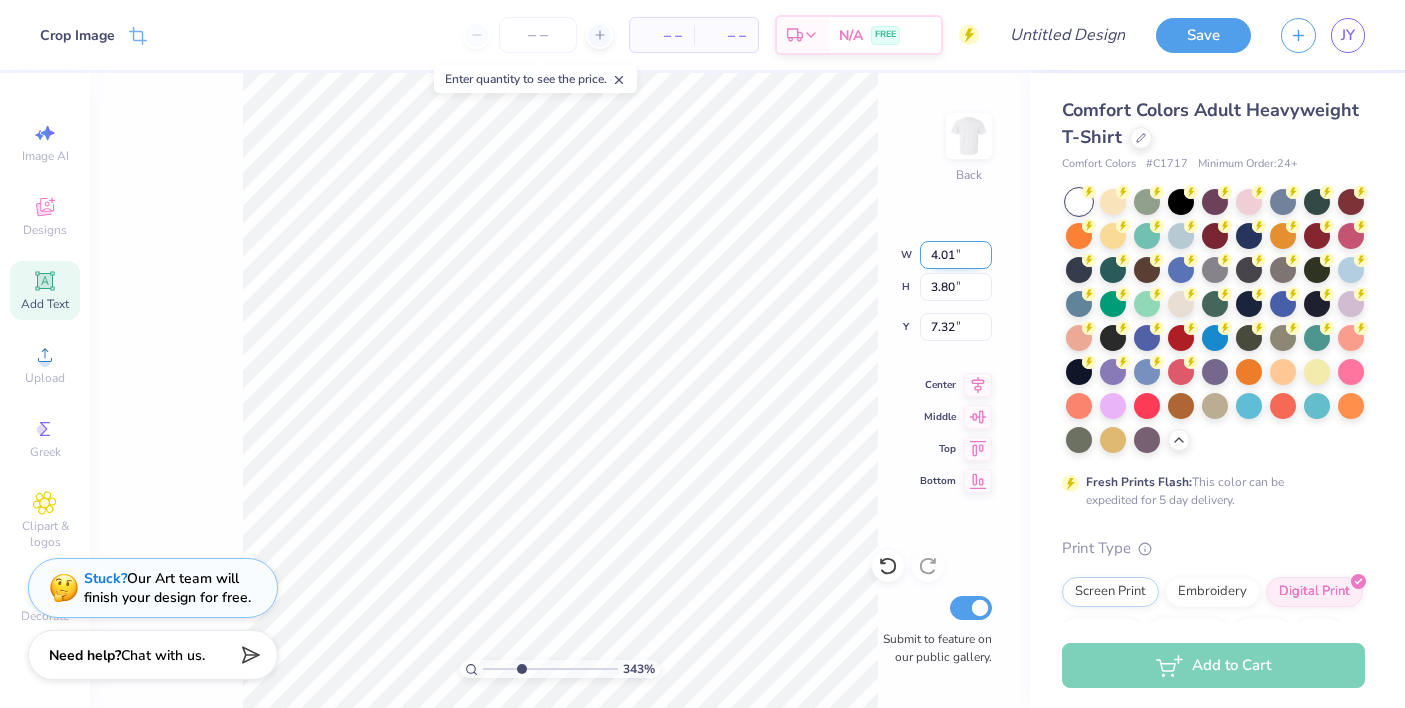 click on "4.01" at bounding box center [956, 255] 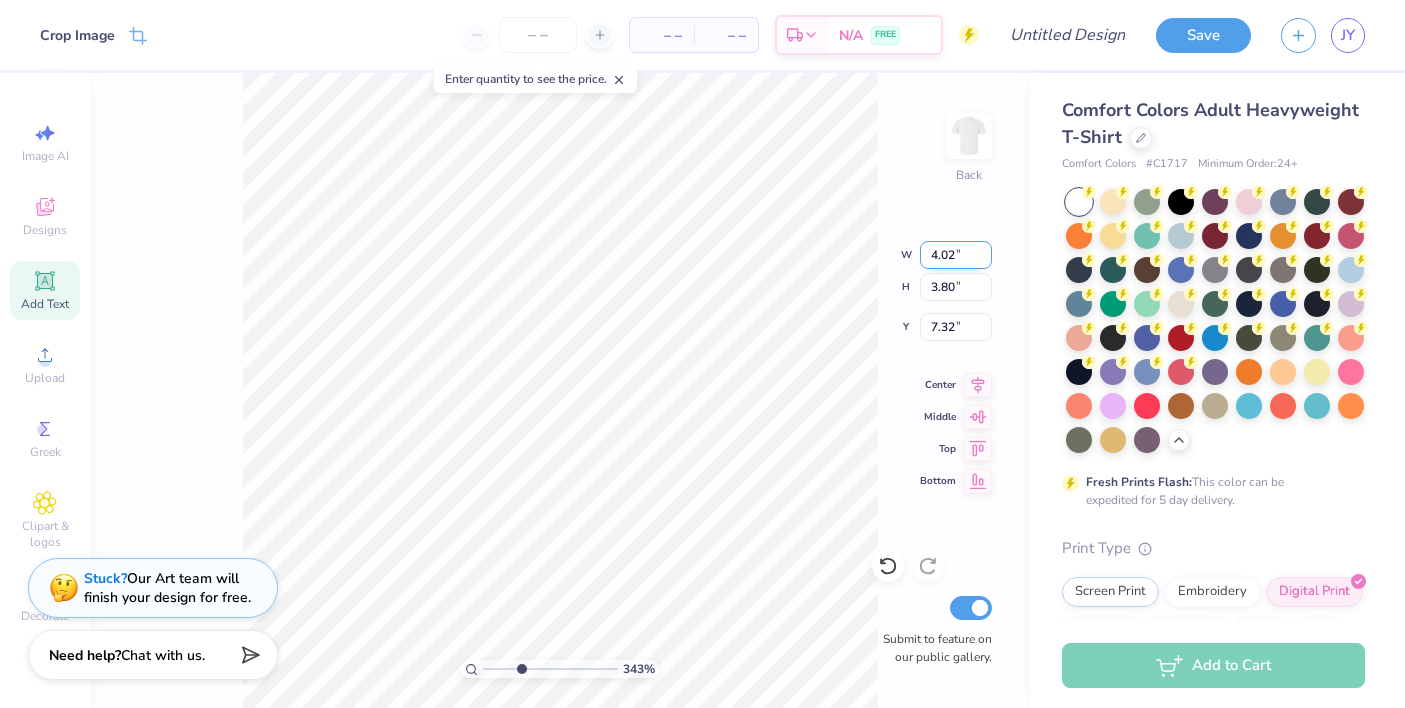 click on "4.02" at bounding box center [956, 255] 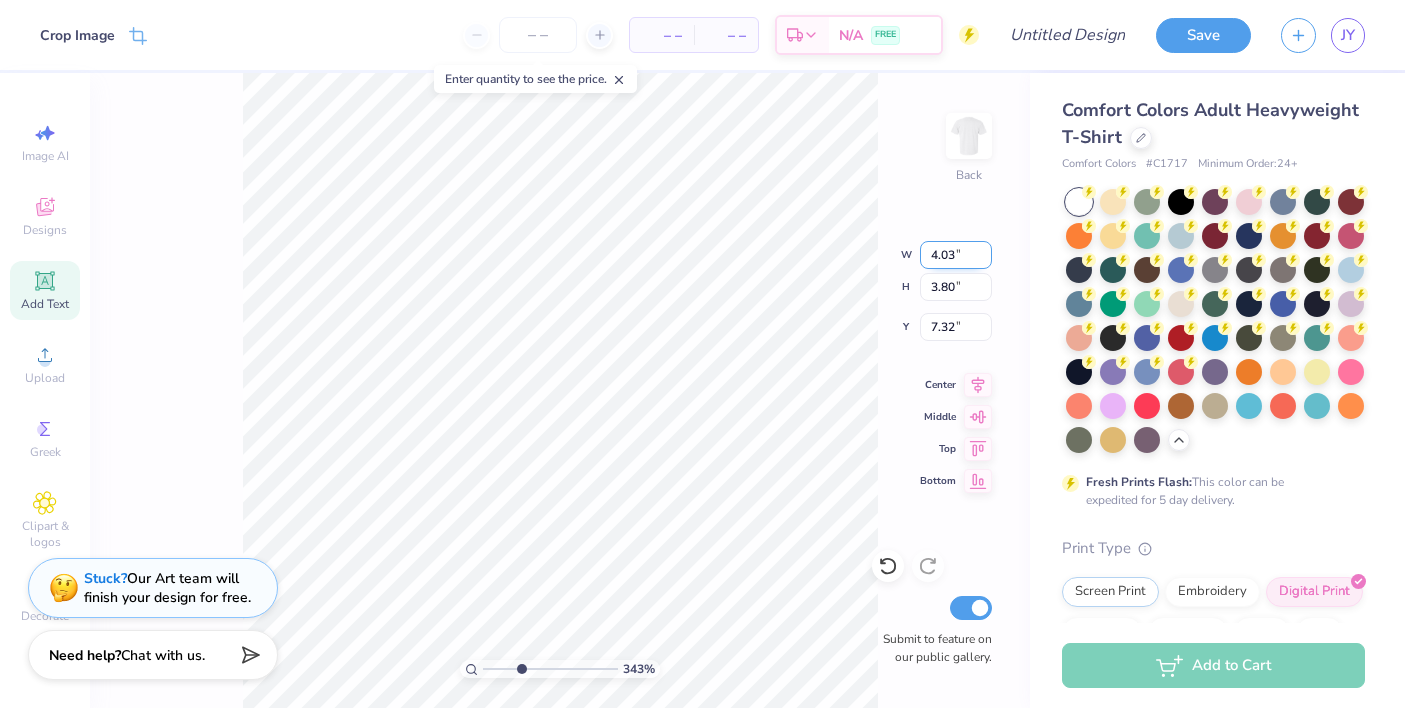 click on "4.03" at bounding box center (956, 255) 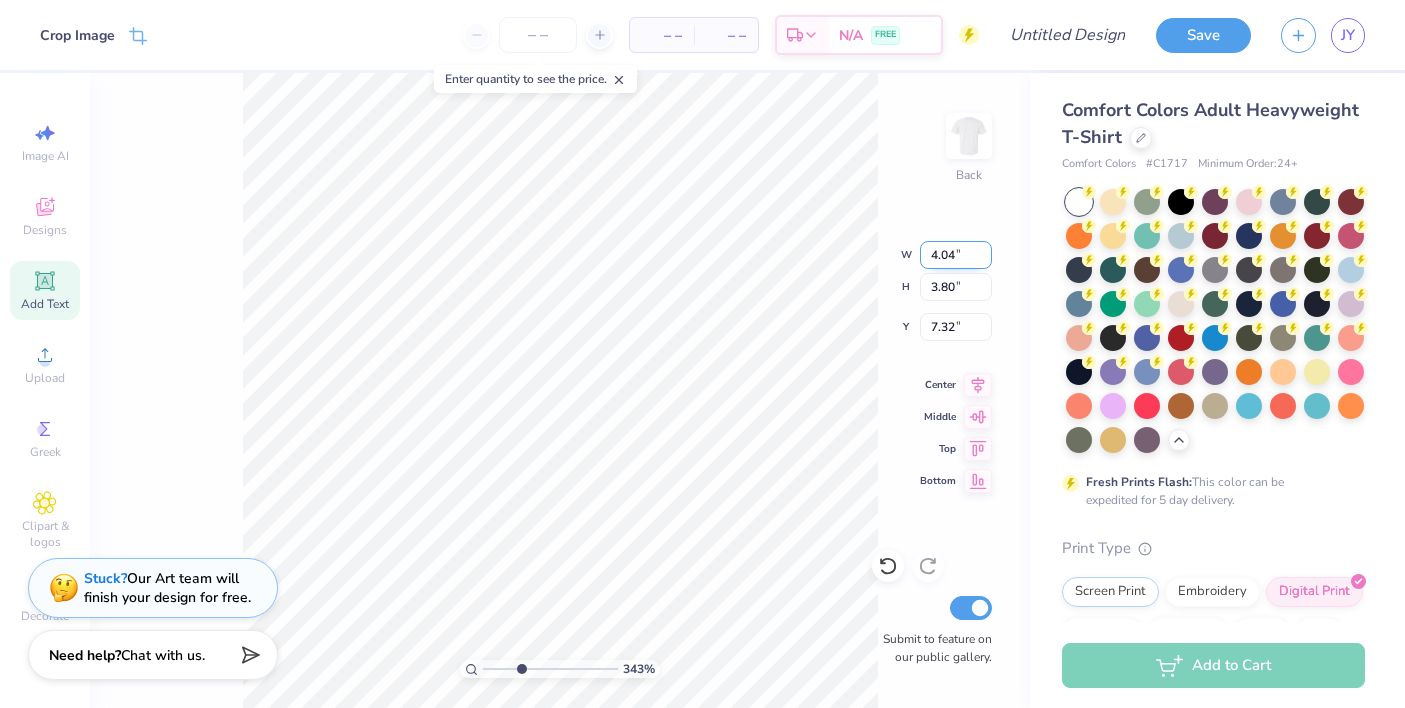 click on "4.04" at bounding box center (956, 255) 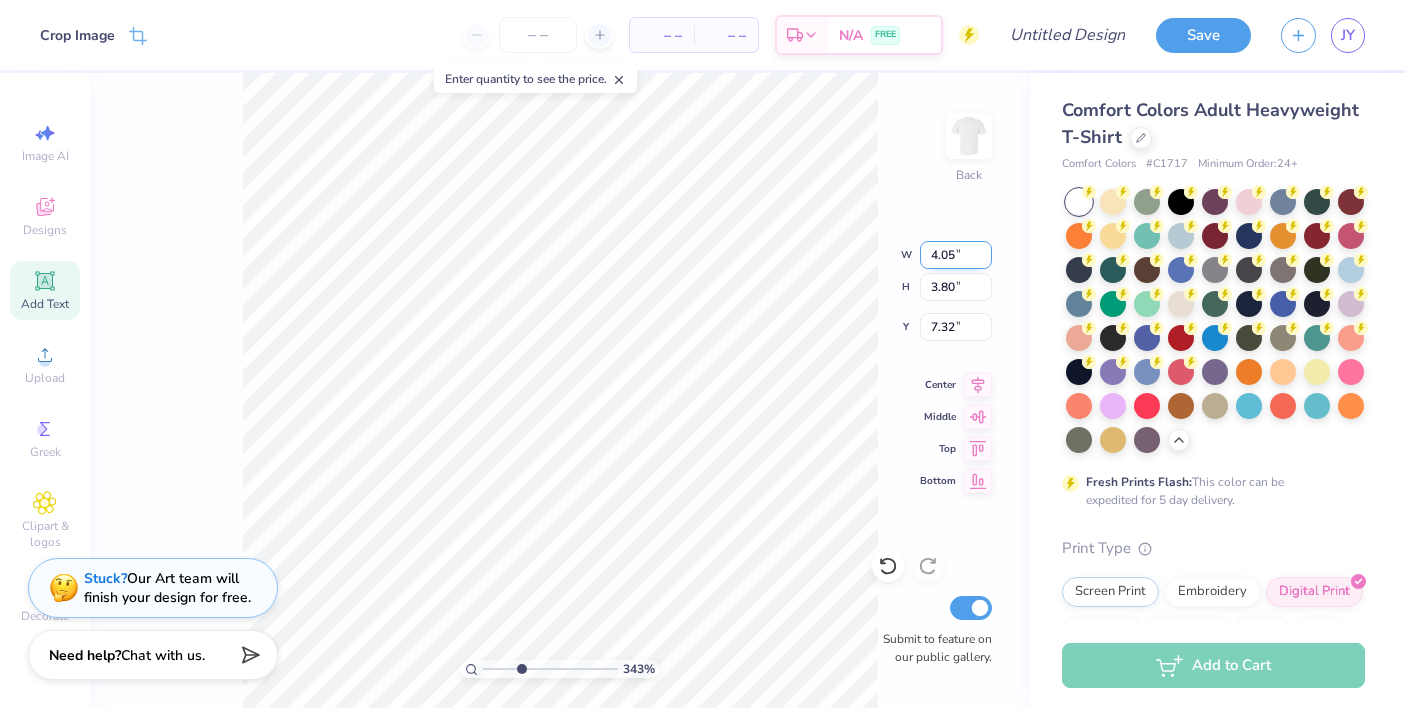 click on "4.05" at bounding box center [956, 255] 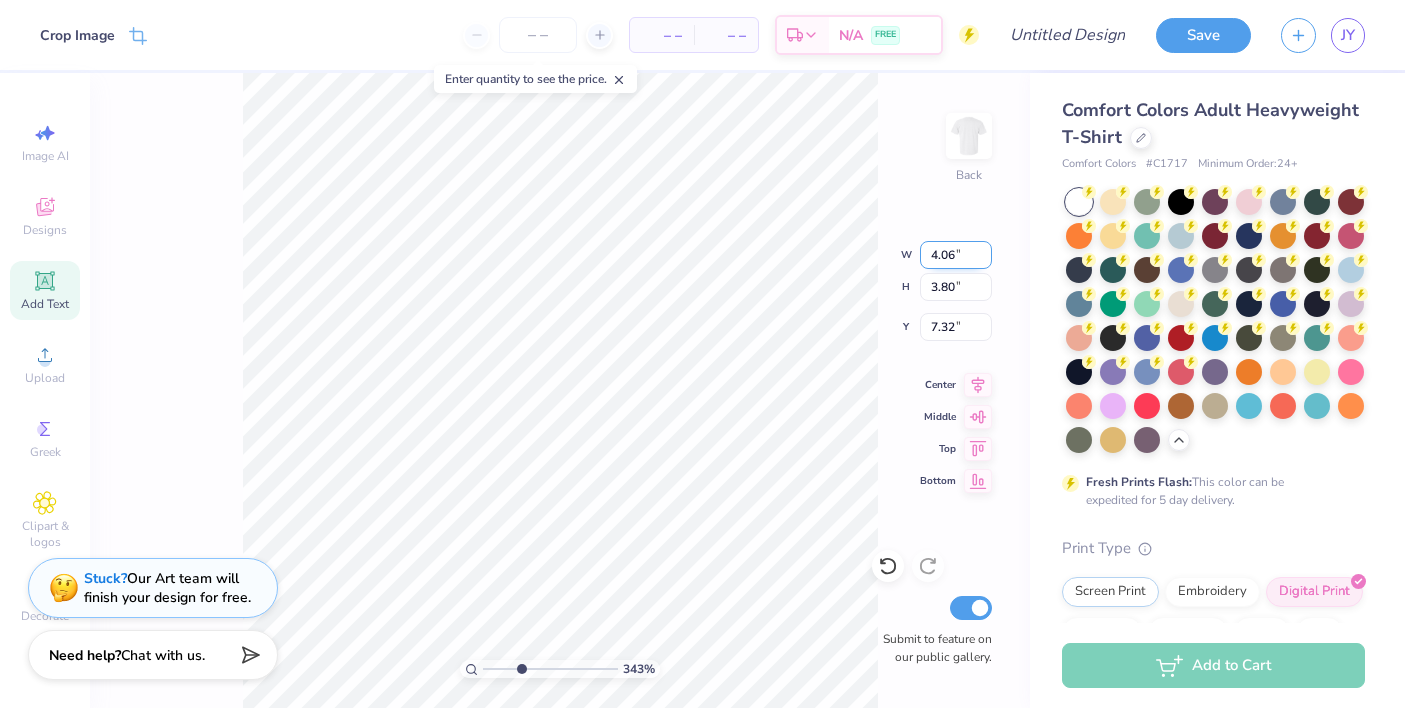 click on "4.06" at bounding box center (956, 255) 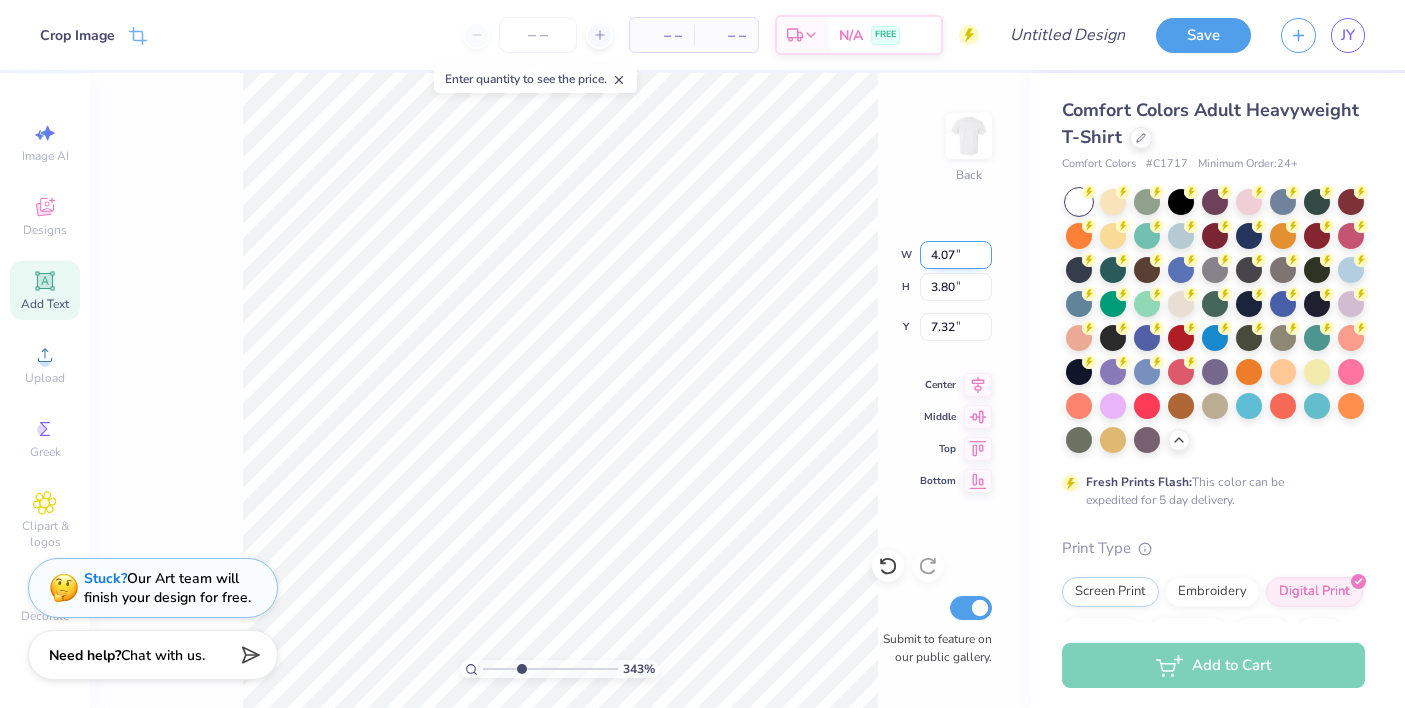 click on "4.07" at bounding box center [956, 255] 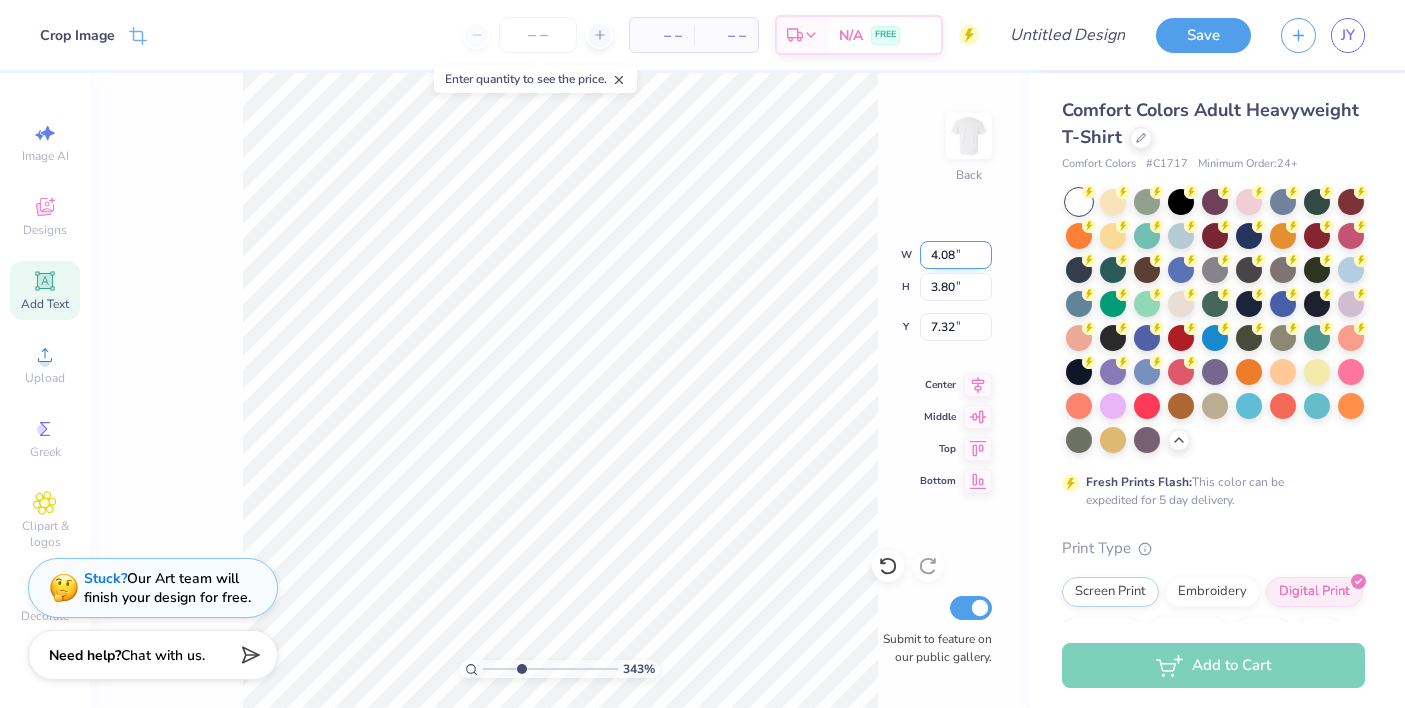 click on "4.08" at bounding box center (956, 255) 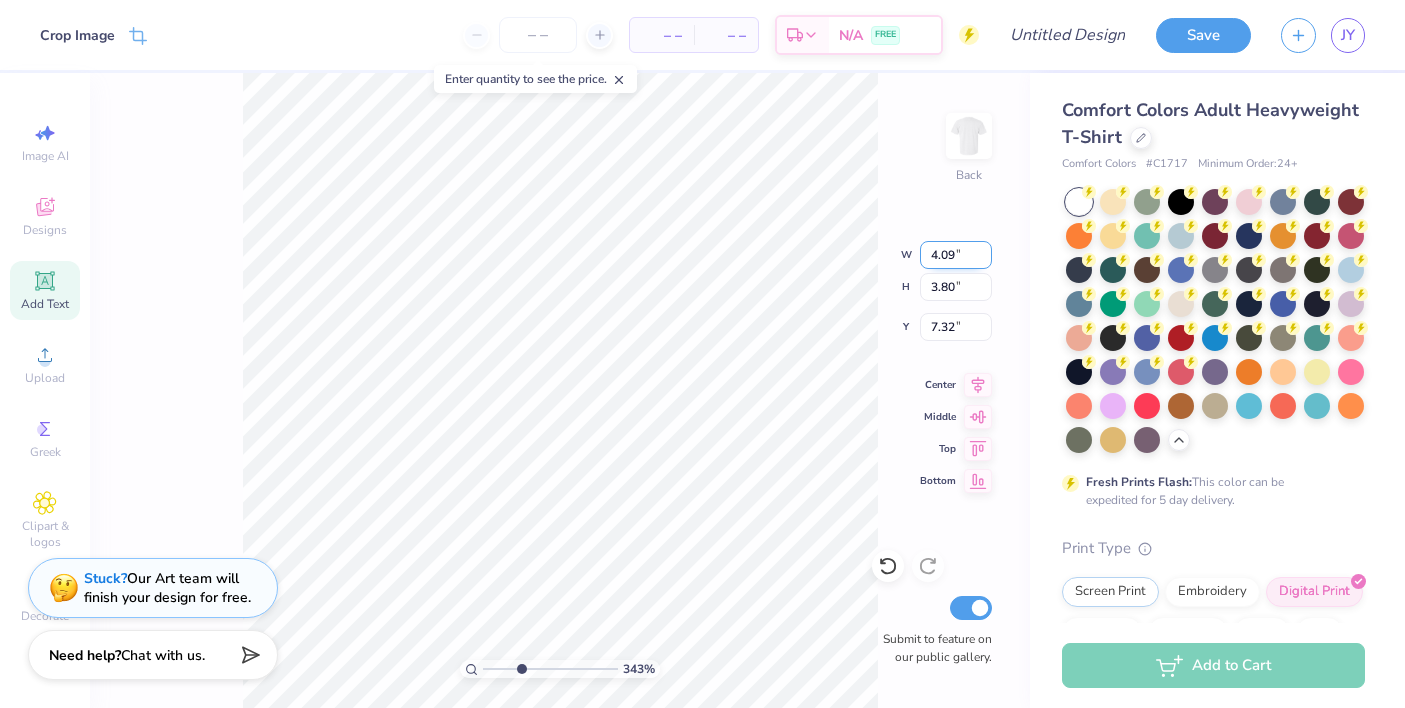 click on "4.09" at bounding box center [956, 255] 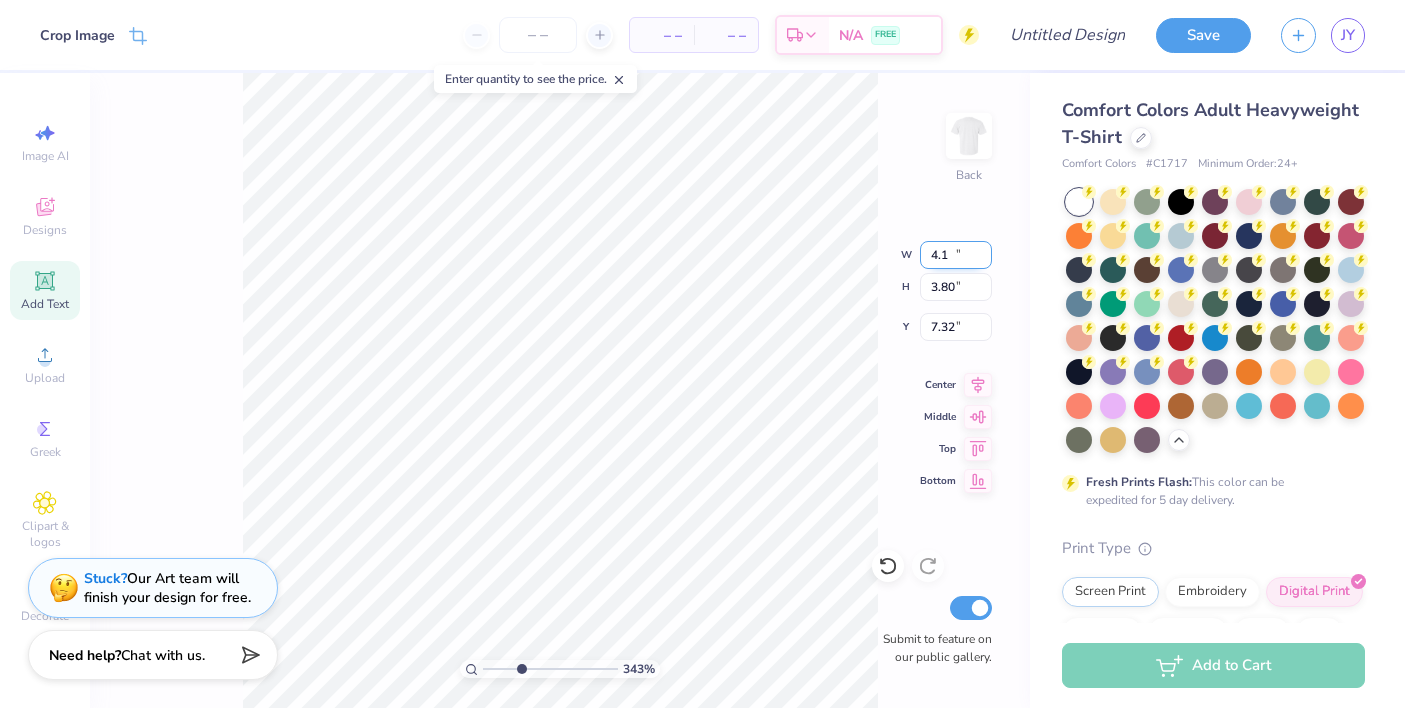 click on "4.1" at bounding box center [956, 255] 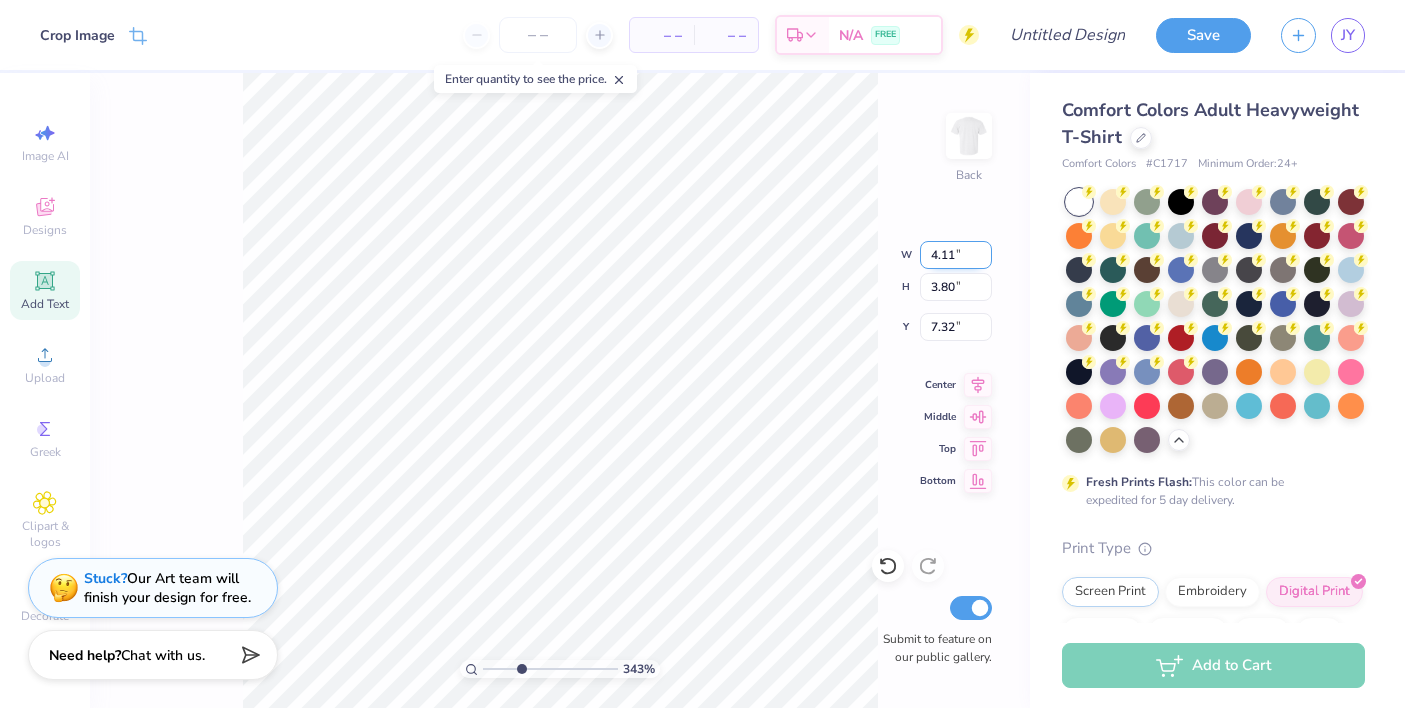 click on "4.11" at bounding box center [956, 255] 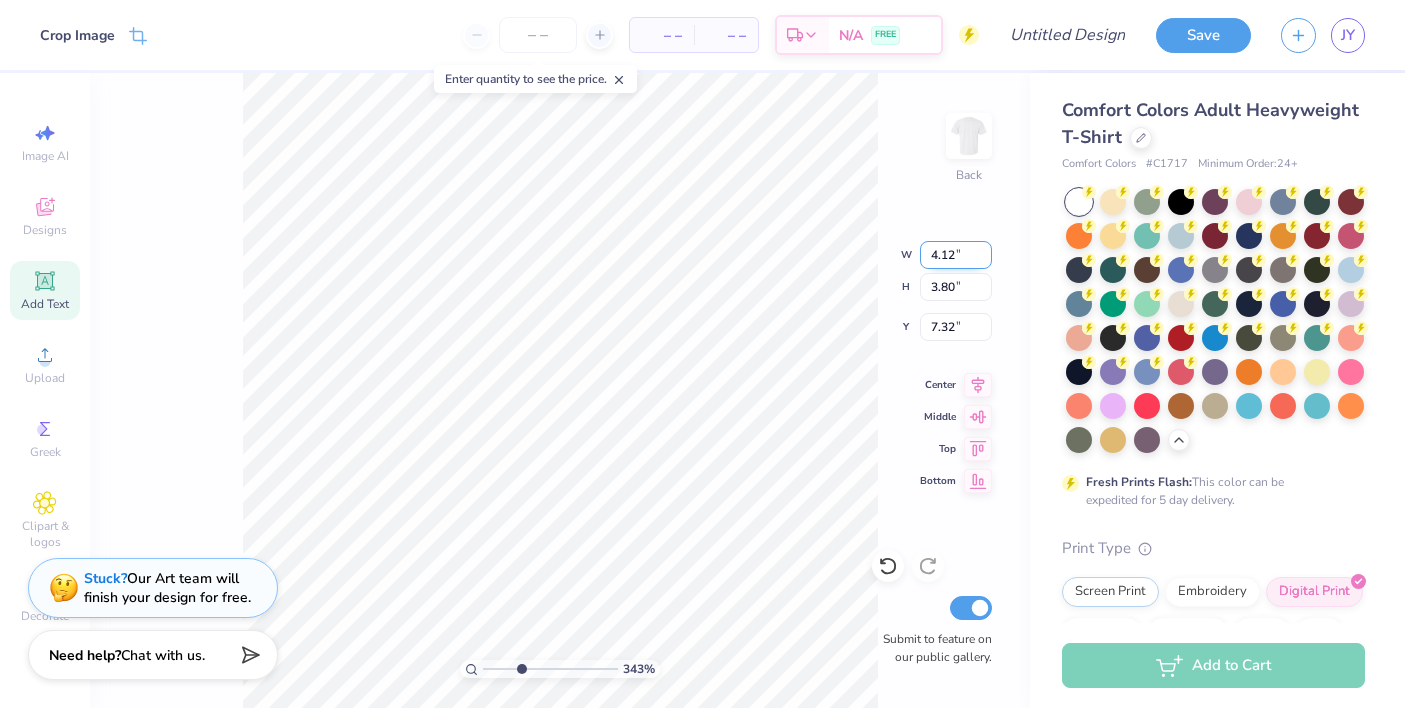 click on "4.12" at bounding box center (956, 255) 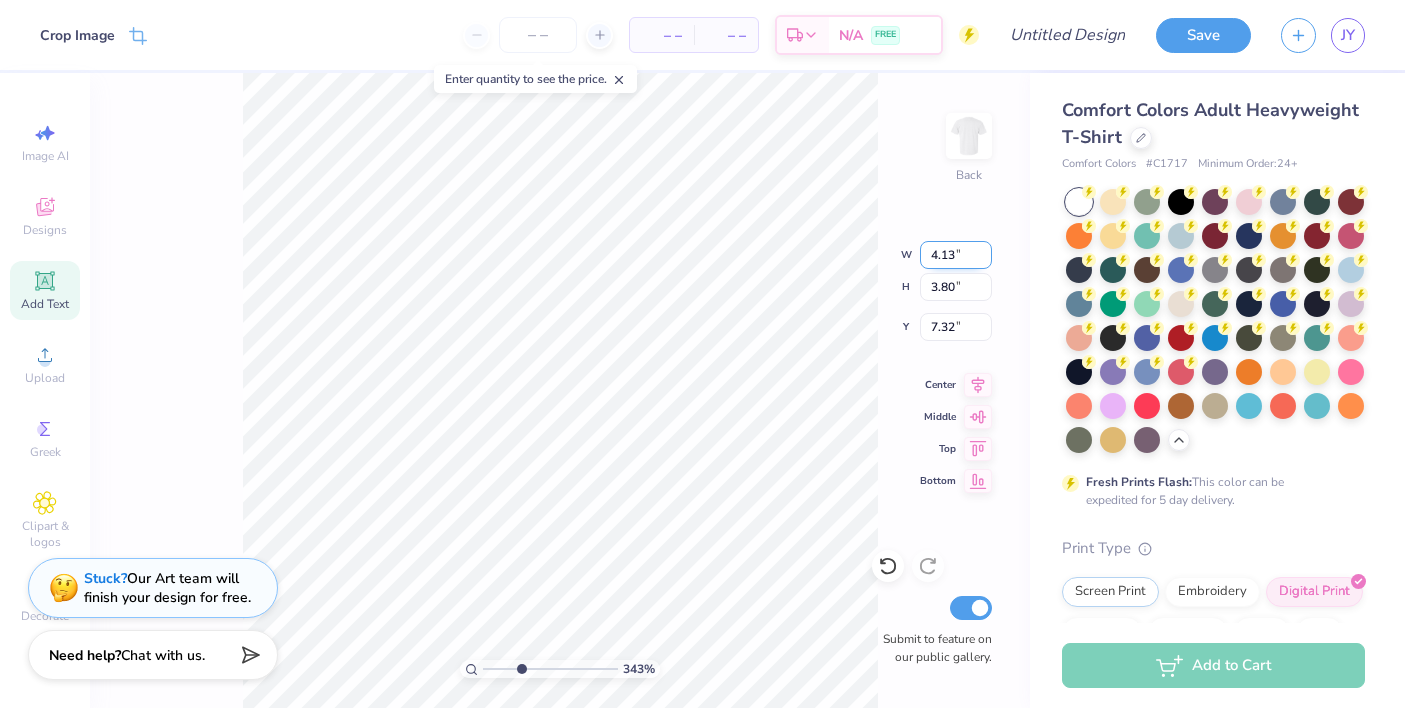click on "4.13" at bounding box center (956, 255) 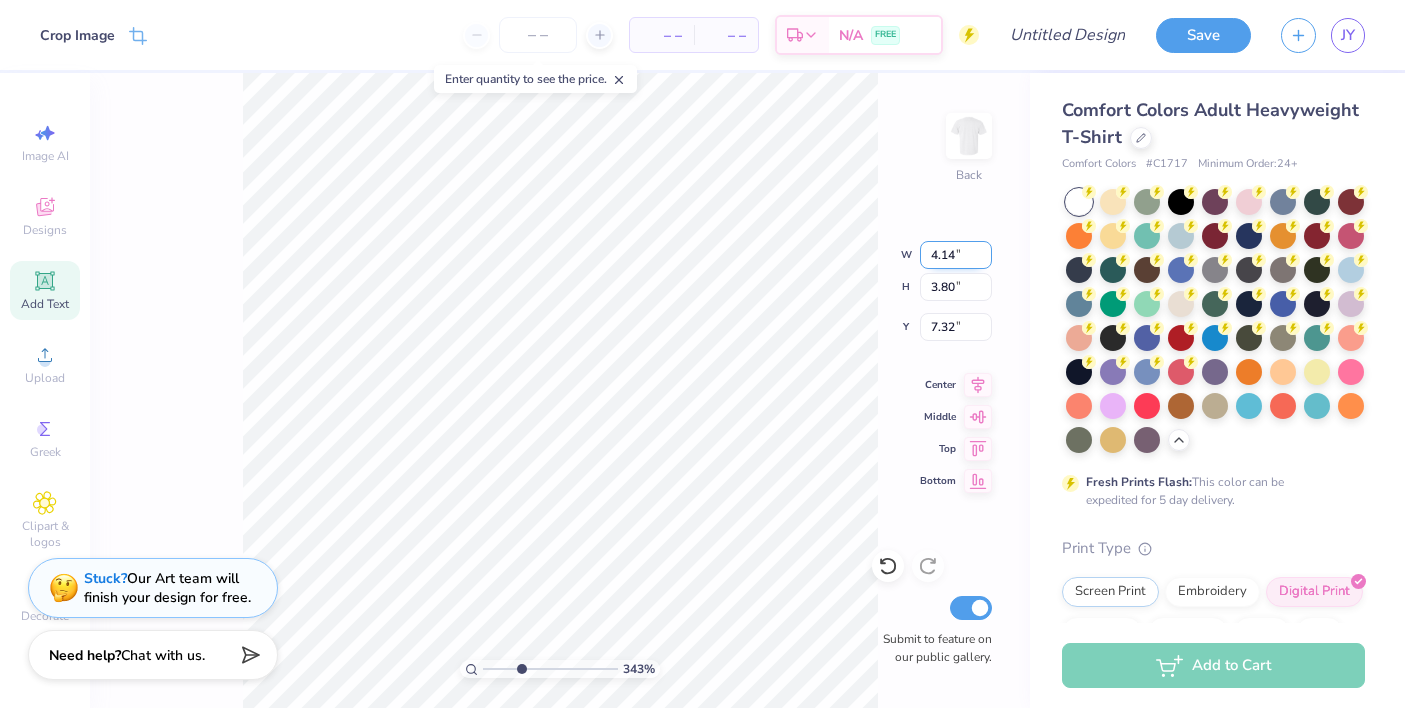 click on "4.14" at bounding box center [956, 255] 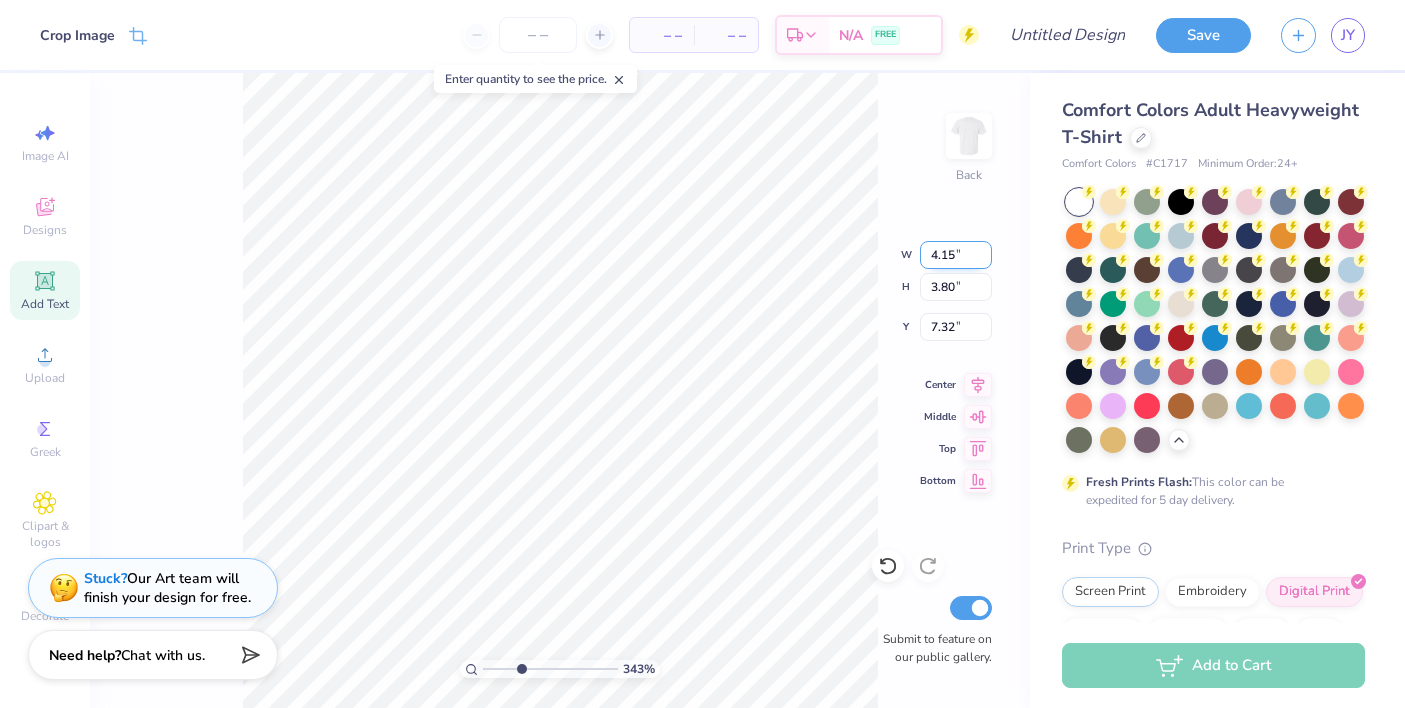 click on "4.15" at bounding box center [956, 255] 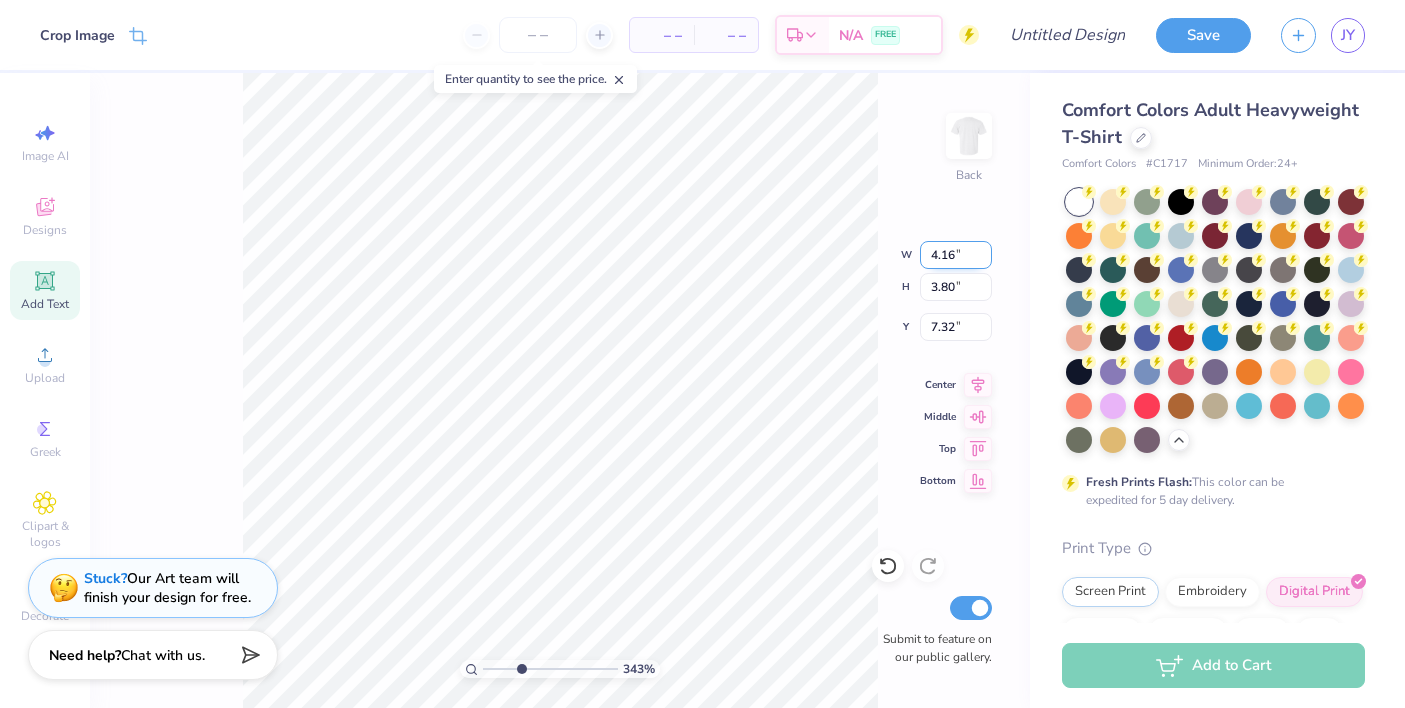 click on "4.16" at bounding box center (956, 255) 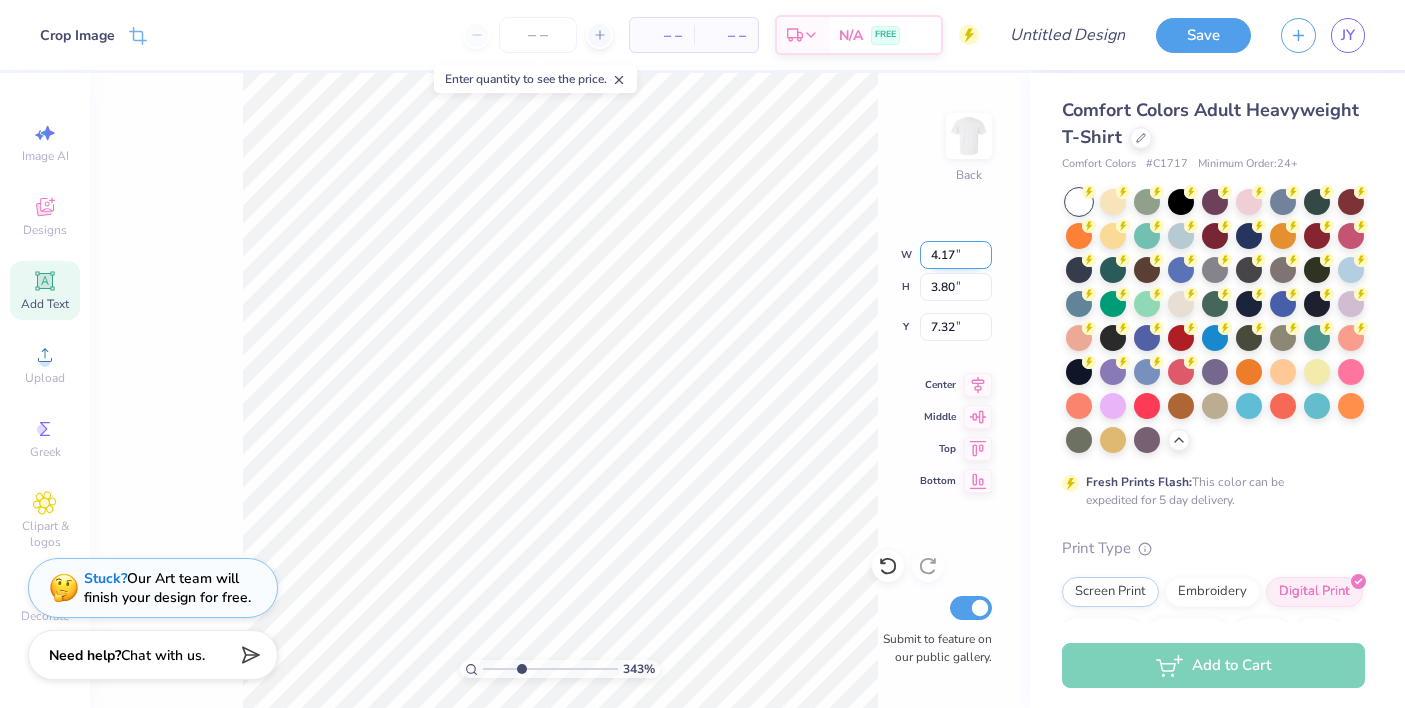 click on "4.17" at bounding box center [956, 255] 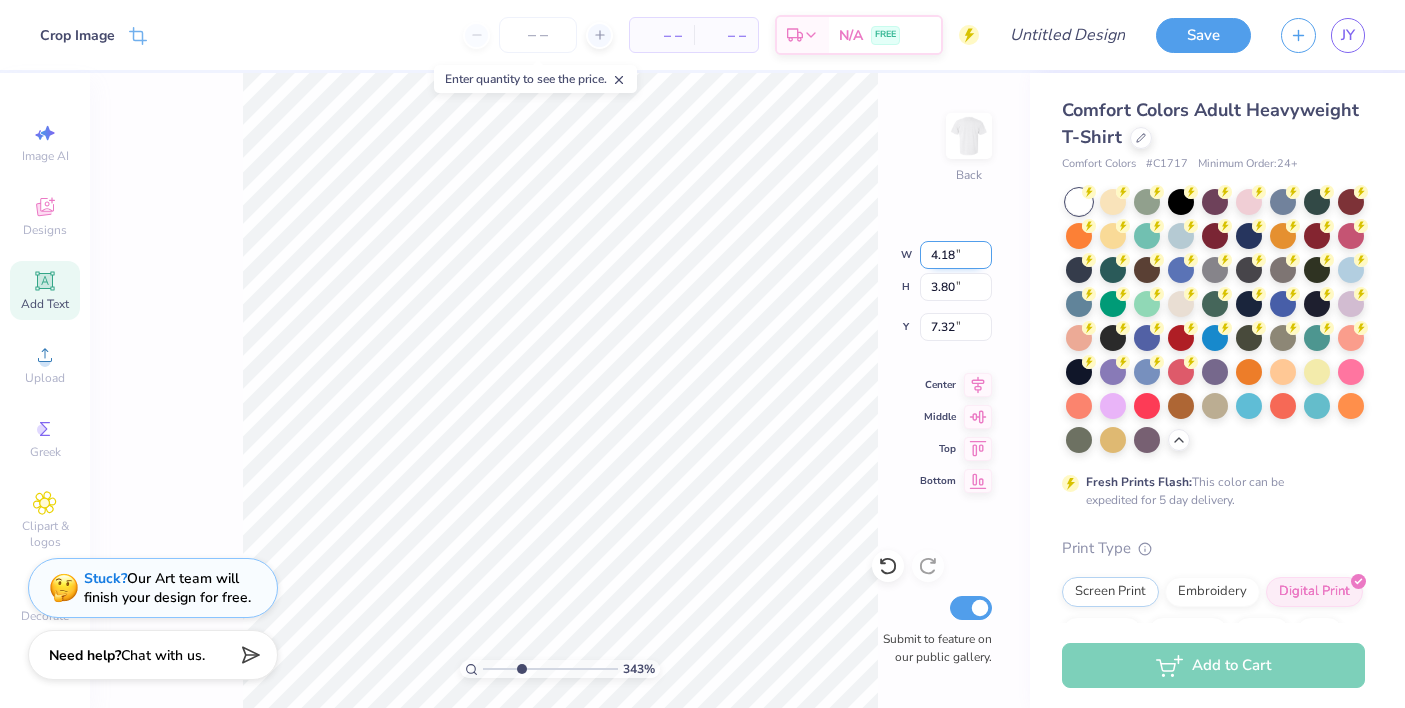 click on "4.18" at bounding box center (956, 255) 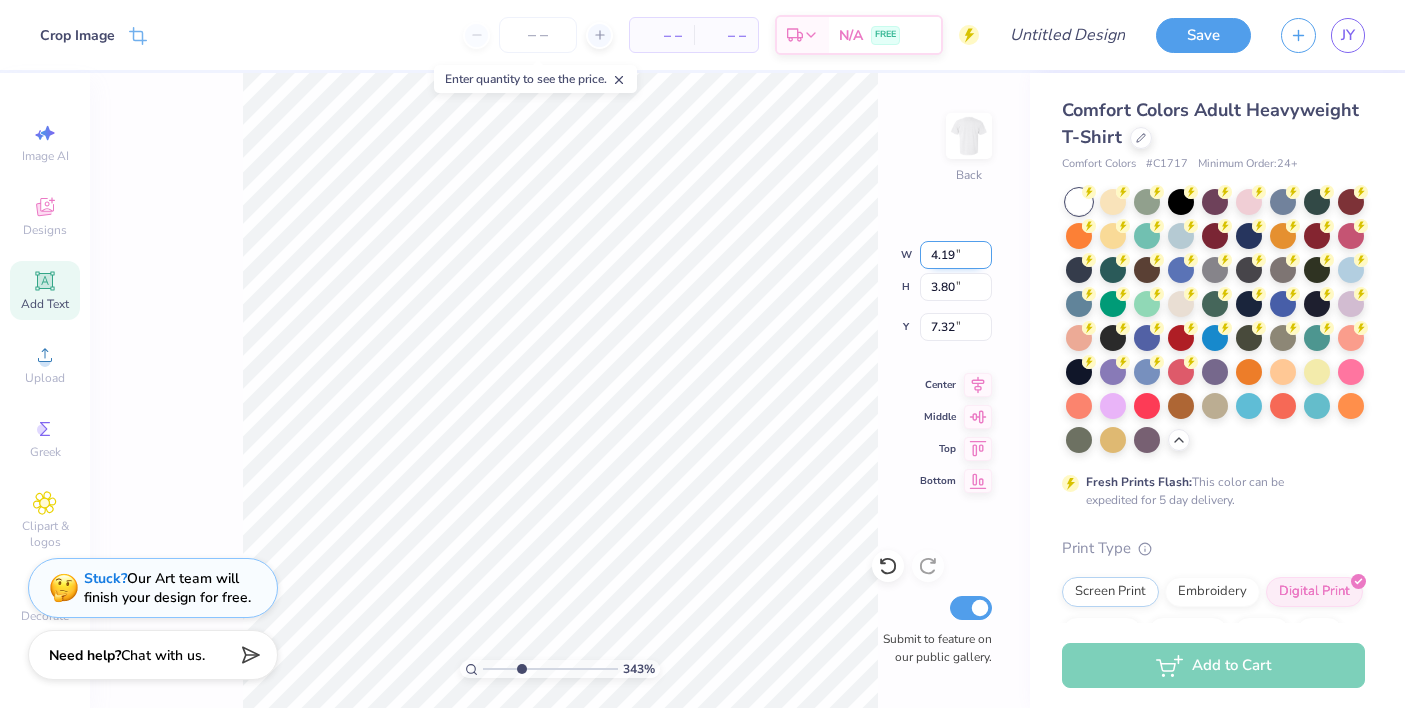 click on "4.19" at bounding box center [956, 255] 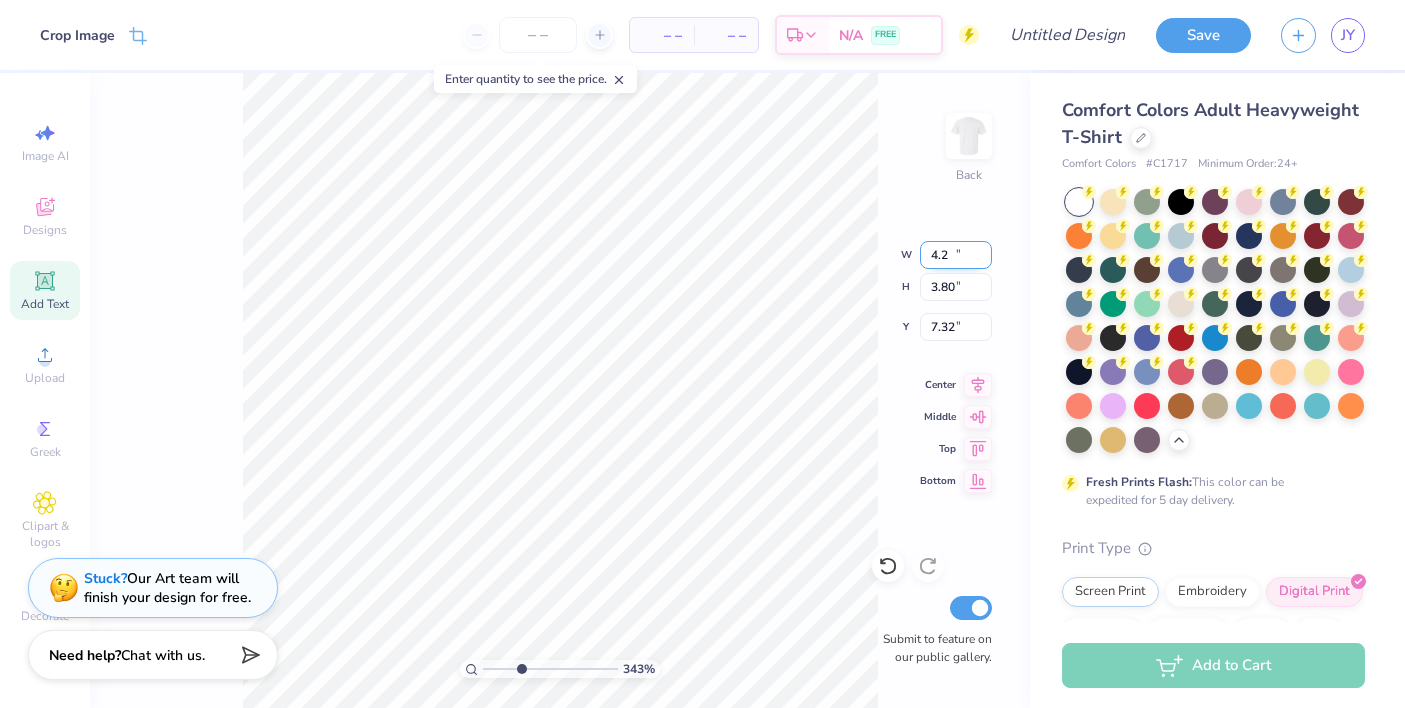 click on "4.2" at bounding box center [956, 255] 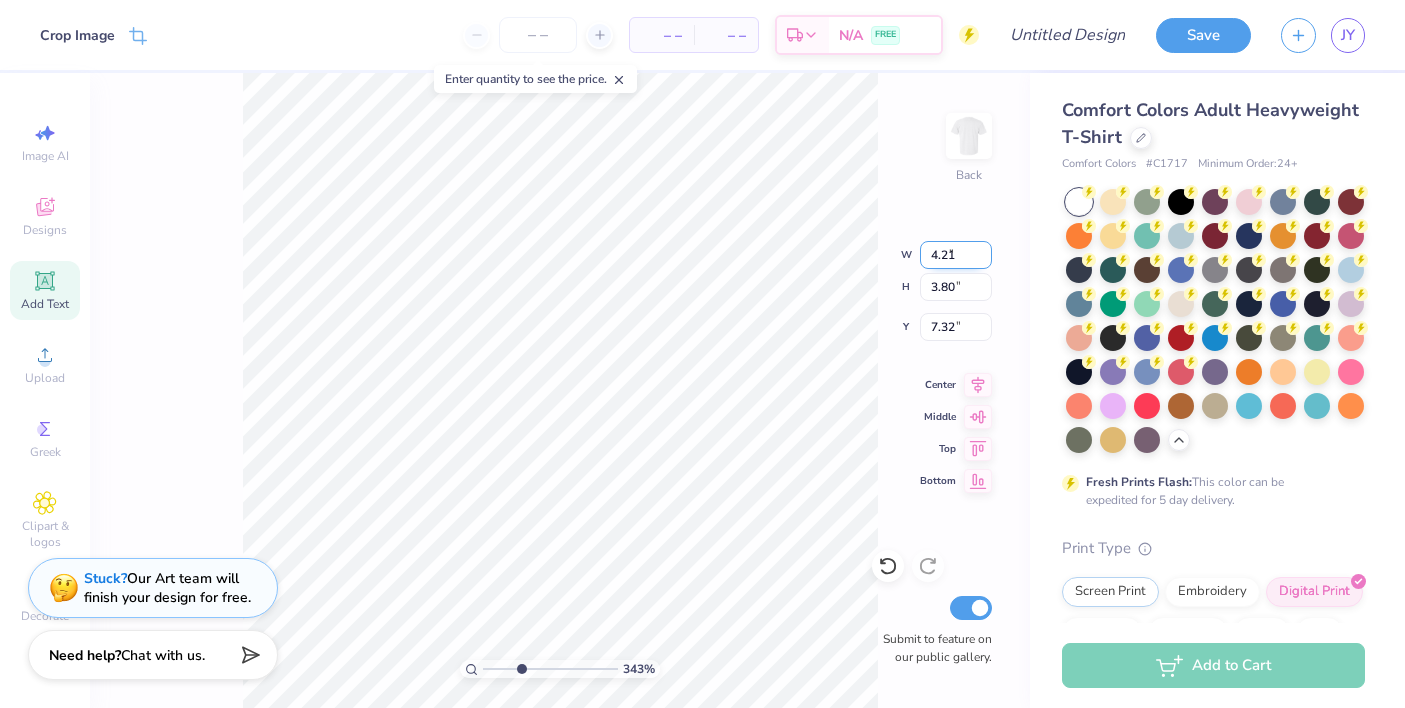 click on "4.21" at bounding box center (956, 255) 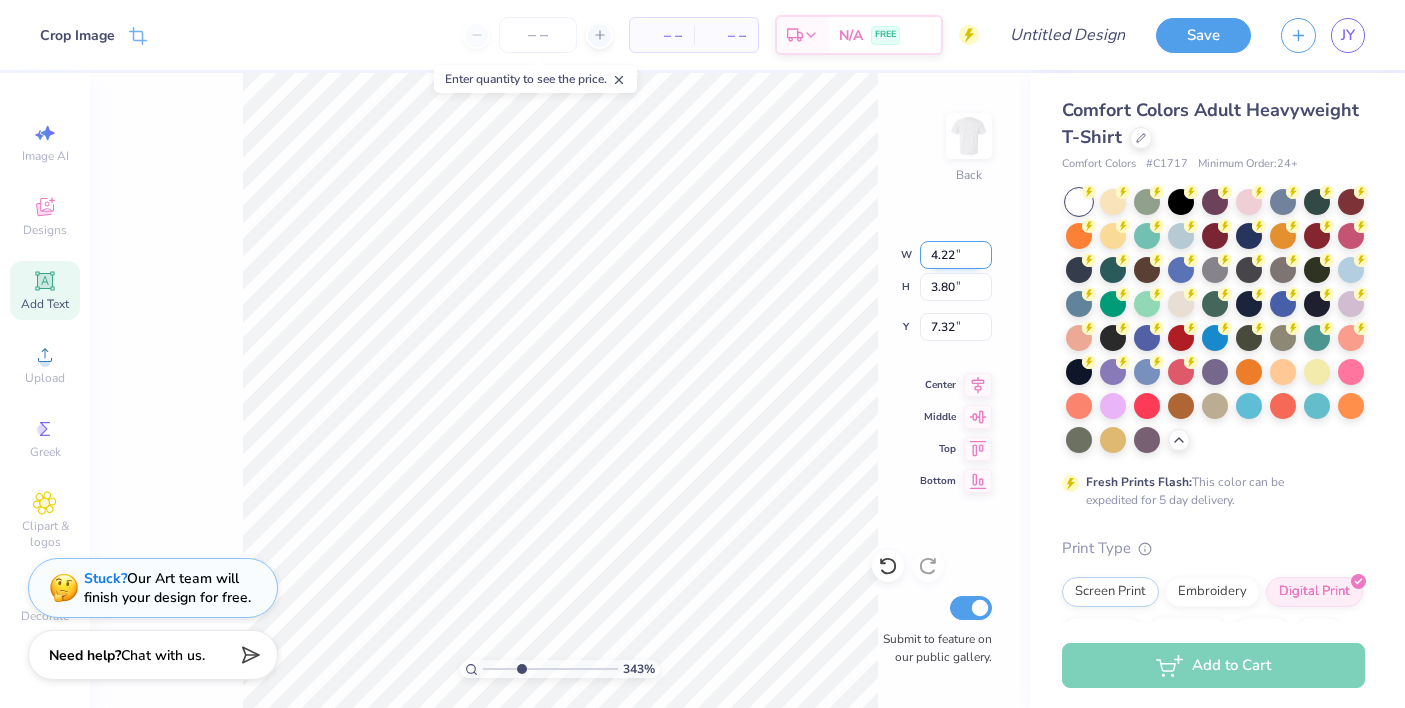 click on "4.22" at bounding box center (956, 255) 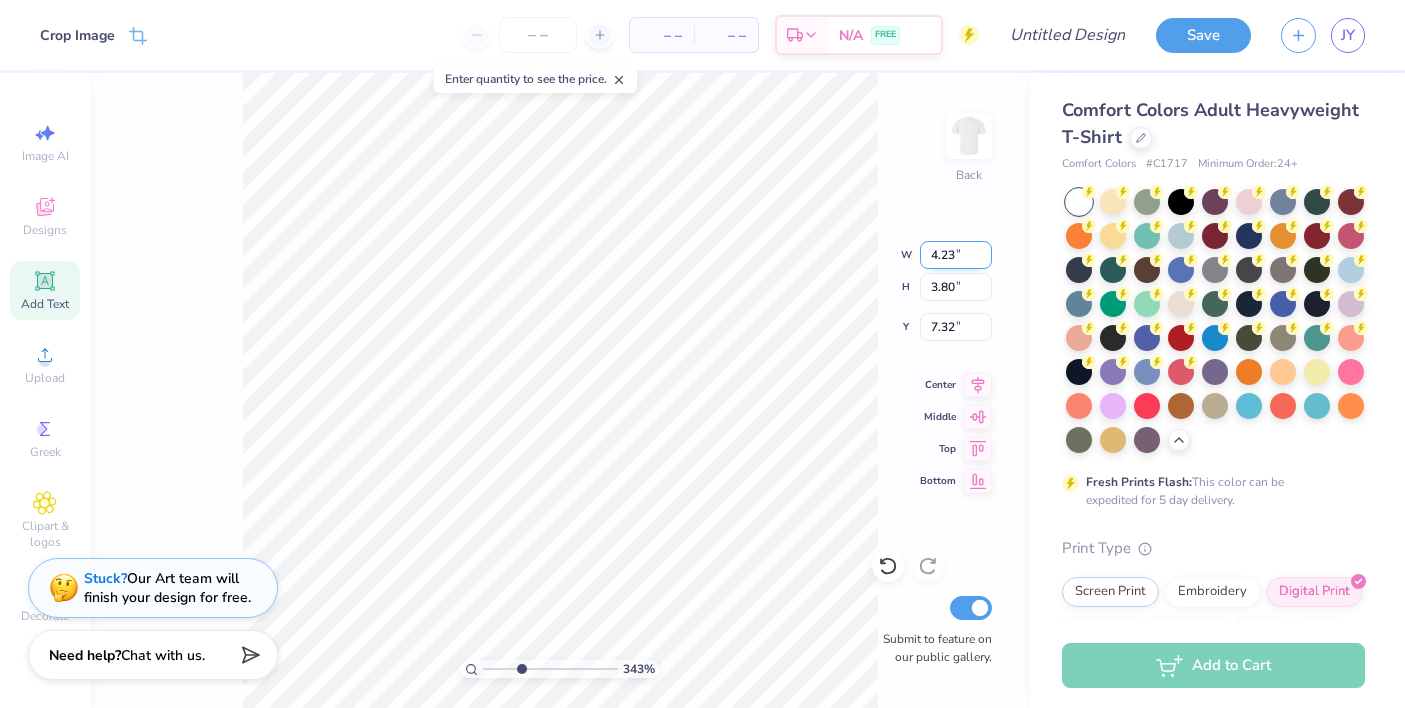 click on "4.23" at bounding box center [956, 255] 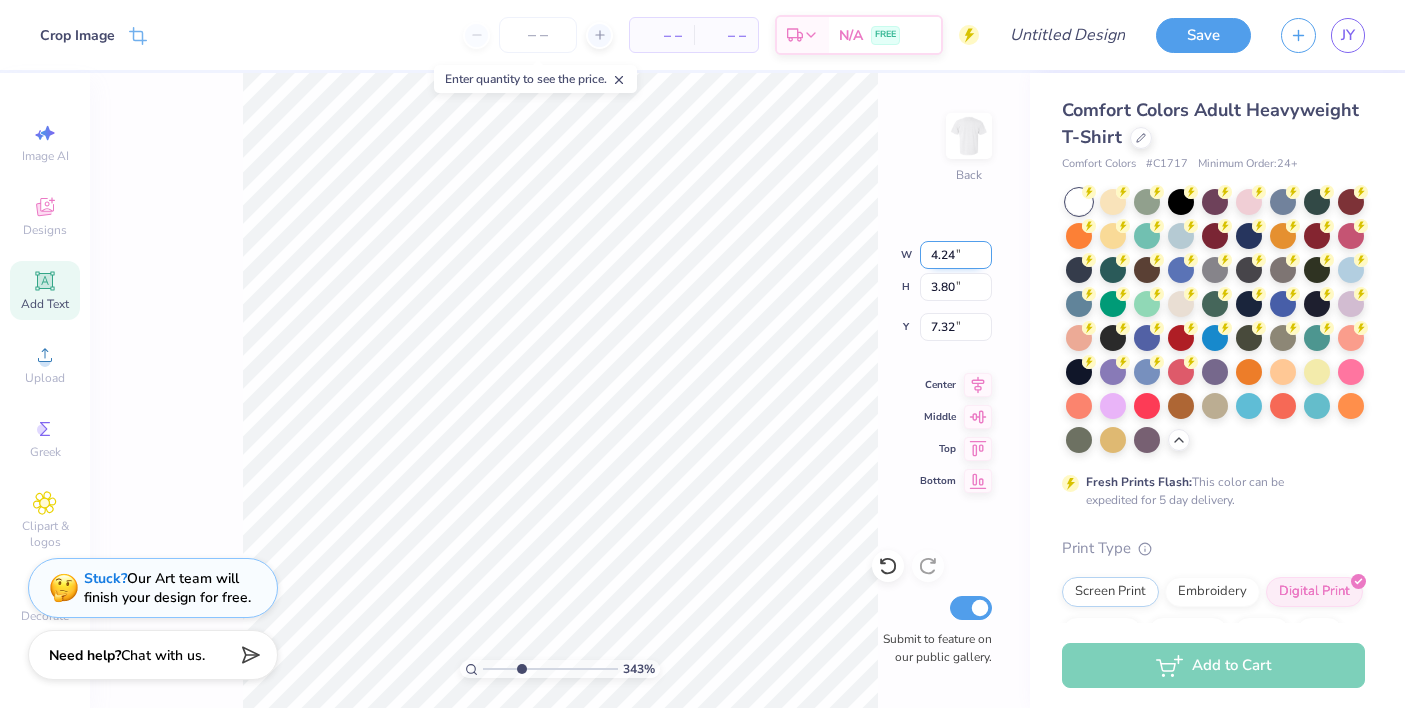 click on "4.24" at bounding box center [956, 255] 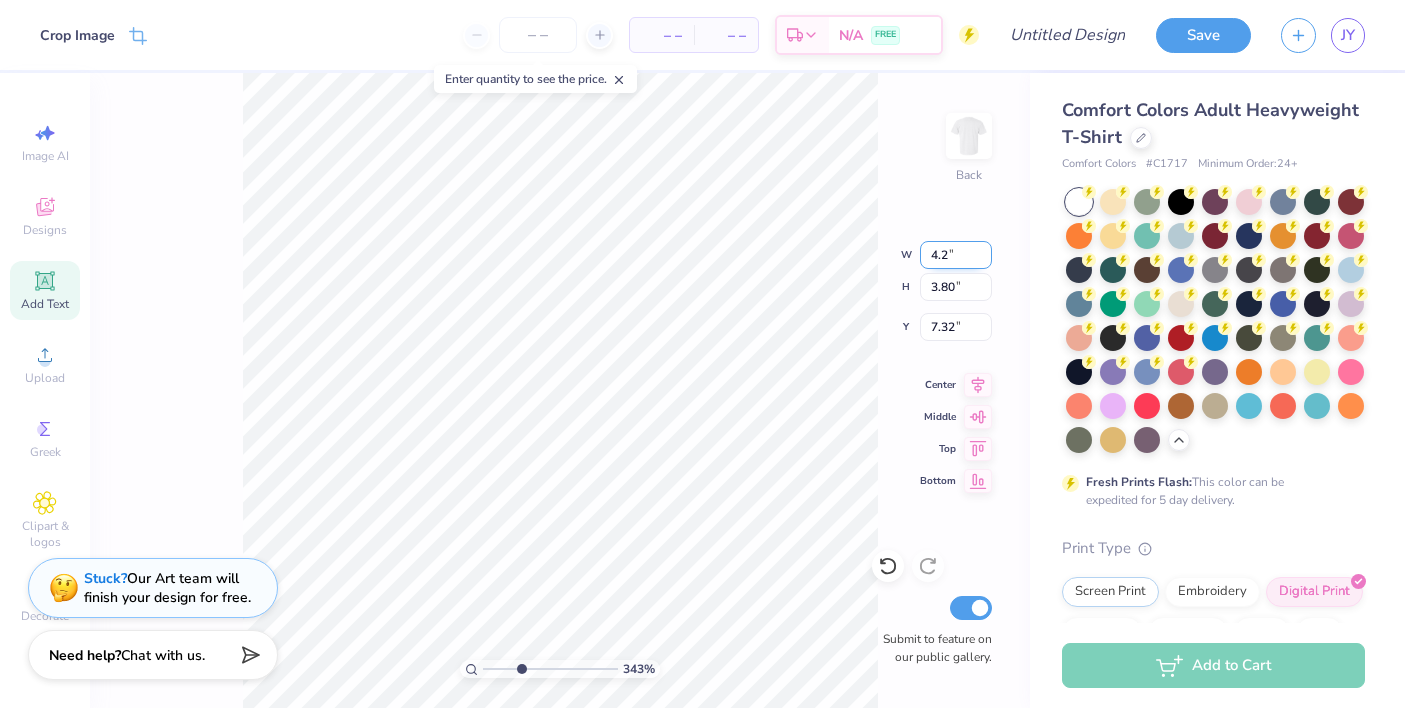 type on "4" 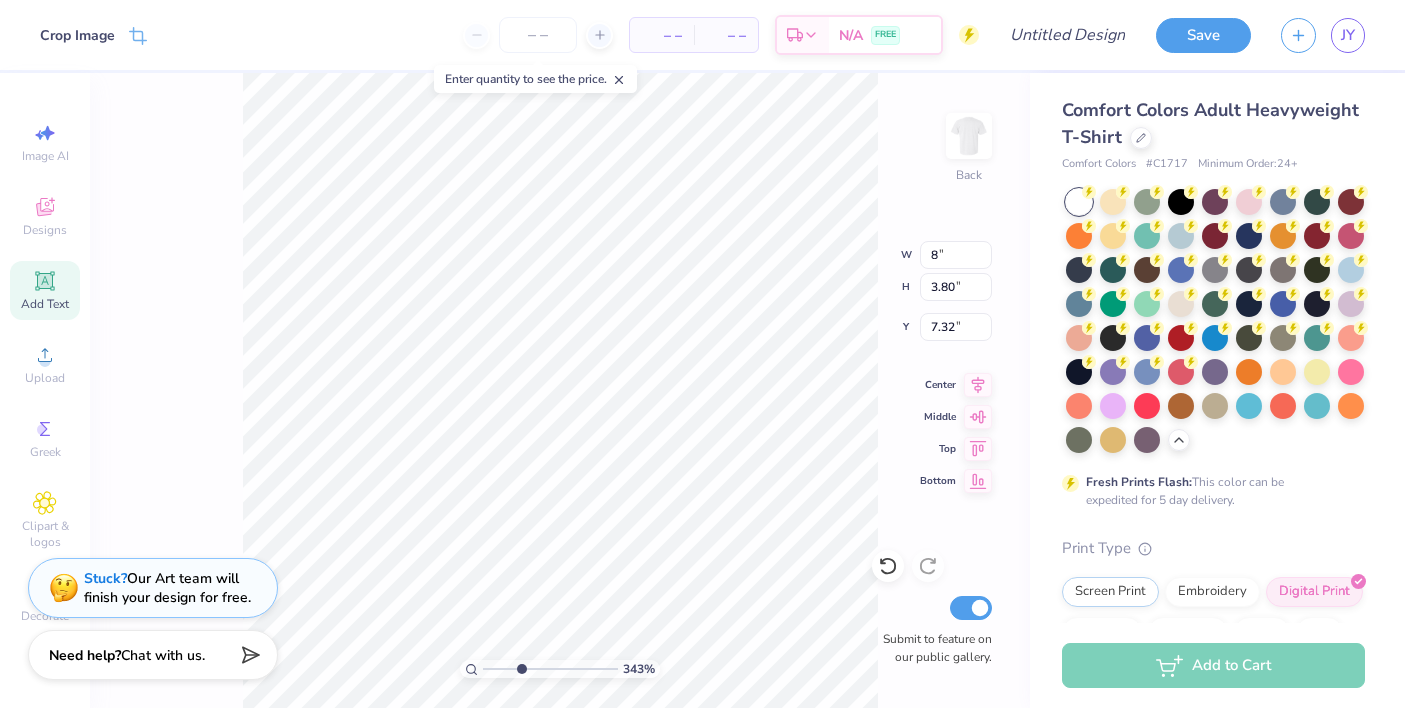 click on "343  % Back W 8 8 " H 3.80 3.80 " Y 7.32 7.32 " Center Middle Top Bottom Submit to feature on our public gallery." at bounding box center (560, 390) 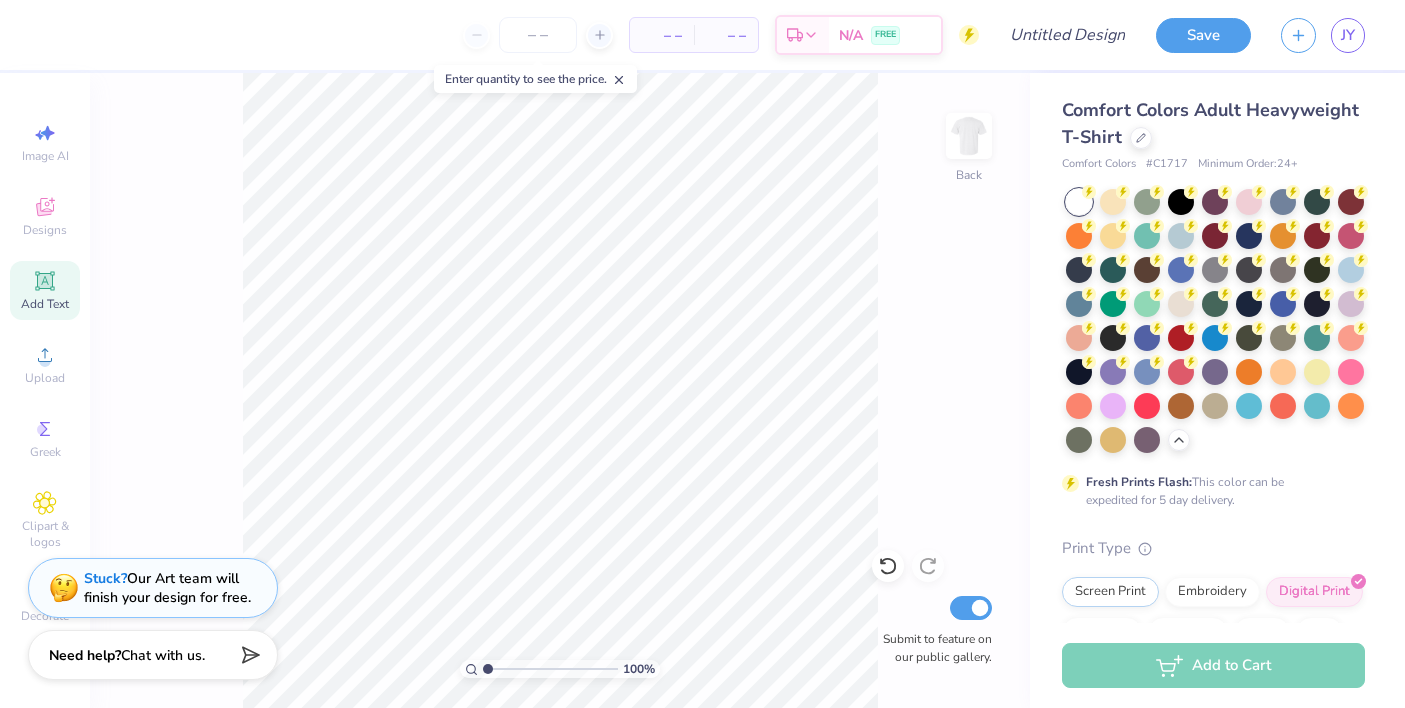 drag, startPoint x: 523, startPoint y: 665, endPoint x: 463, endPoint y: 656, distance: 60.671246 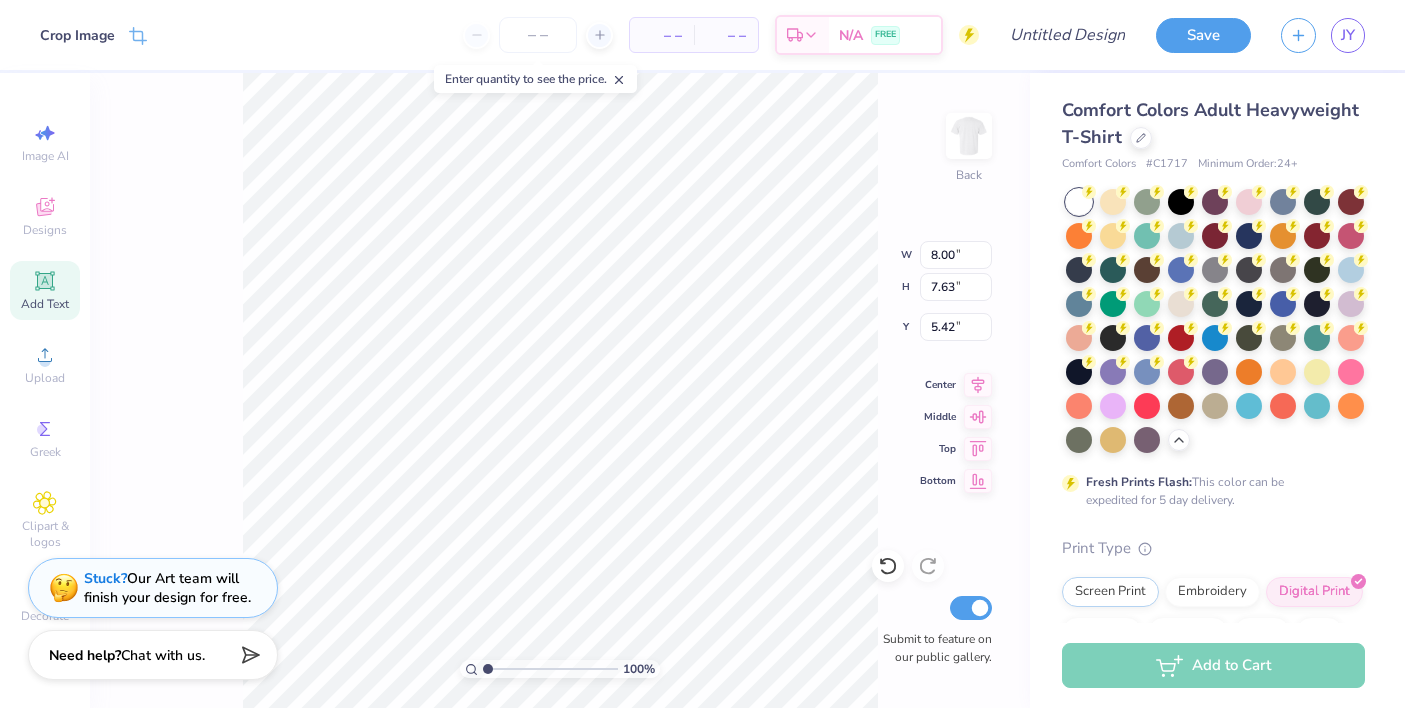 type on "2.45" 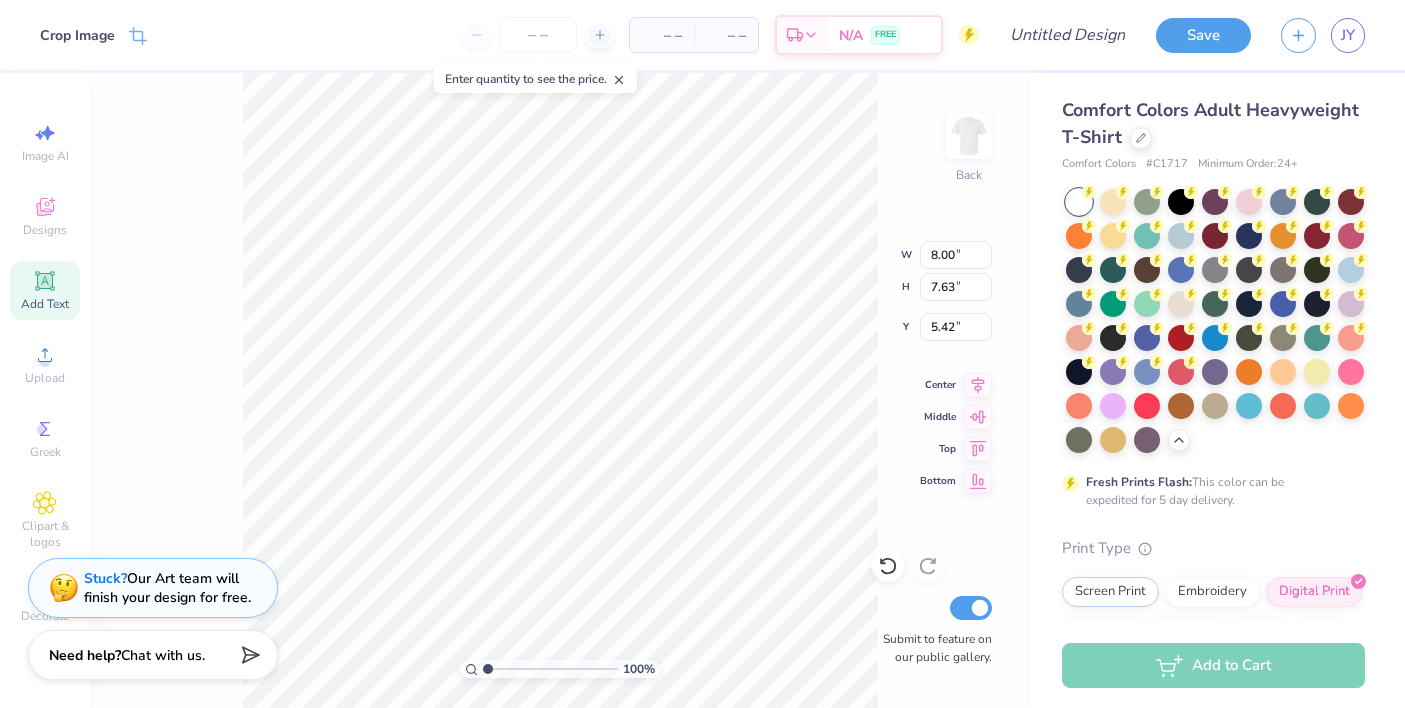 type on "2.33" 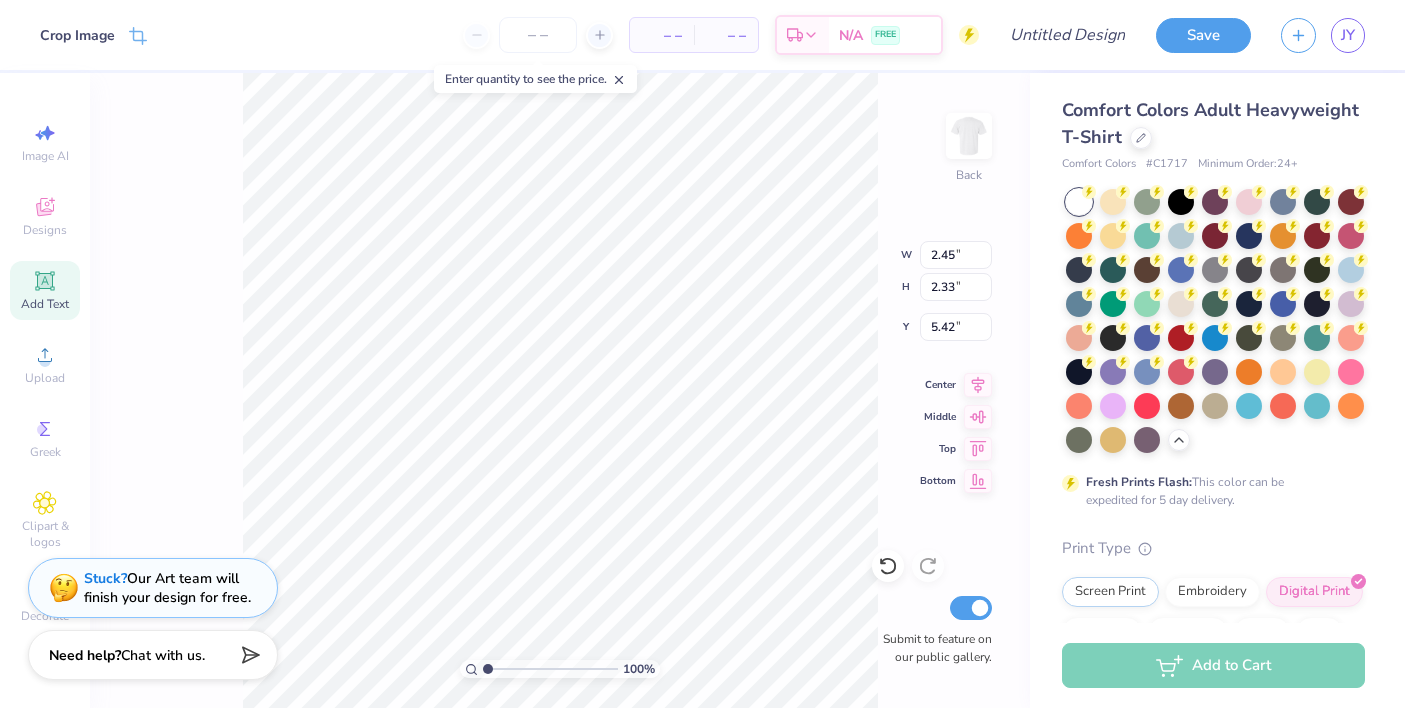 type on "3.00" 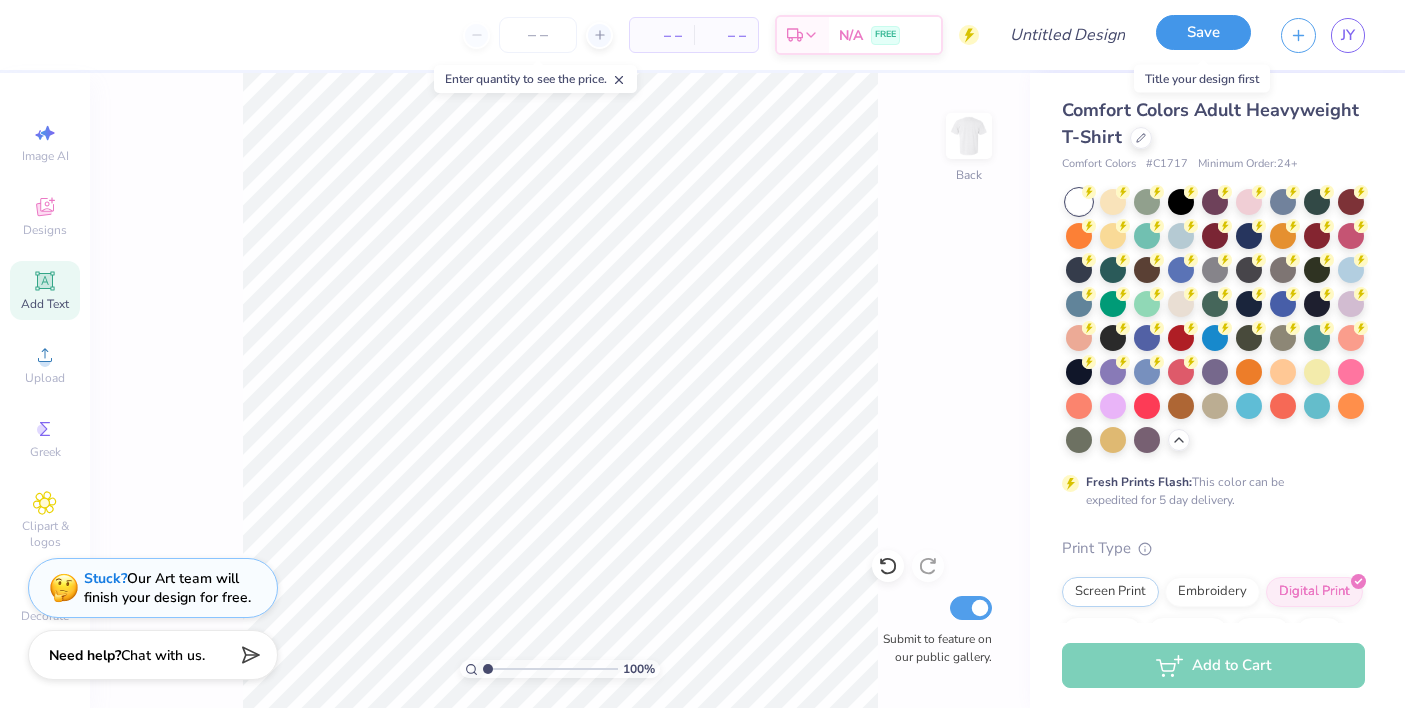 click on "Save" at bounding box center (1203, 32) 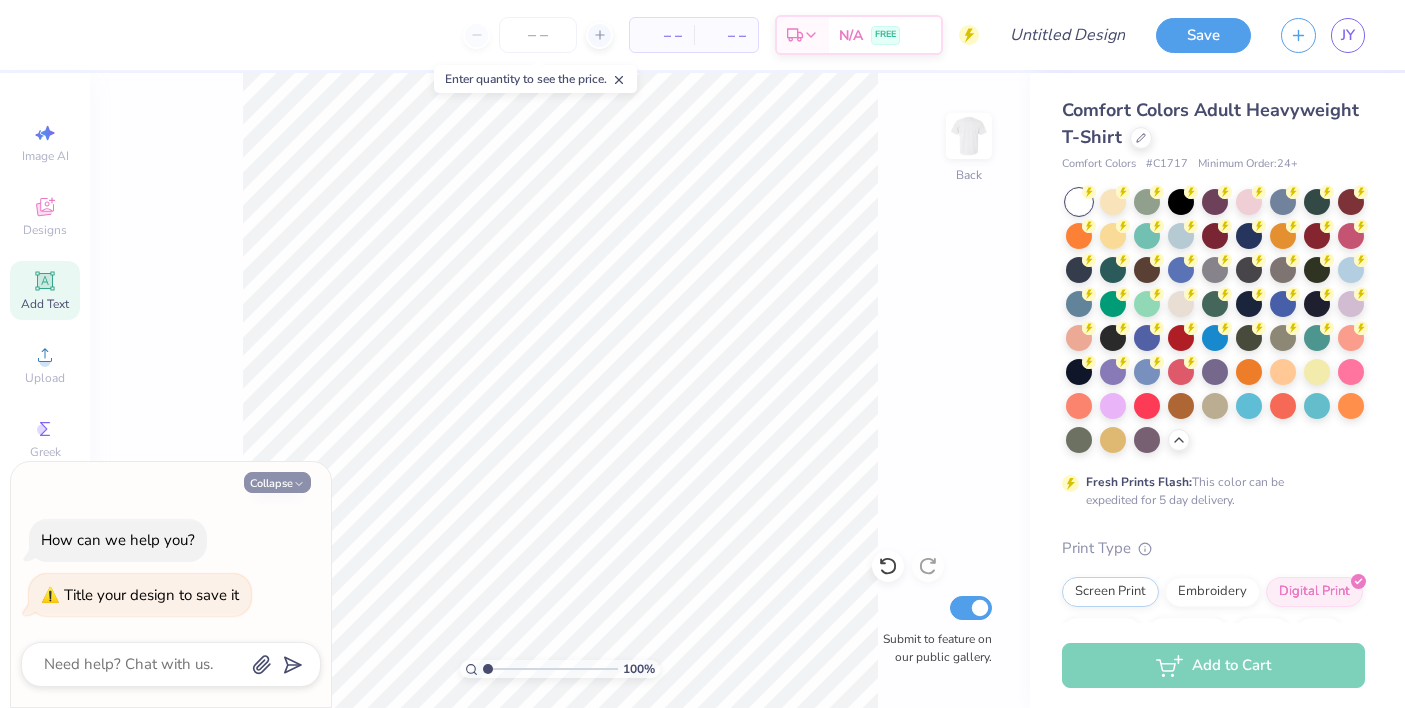 click 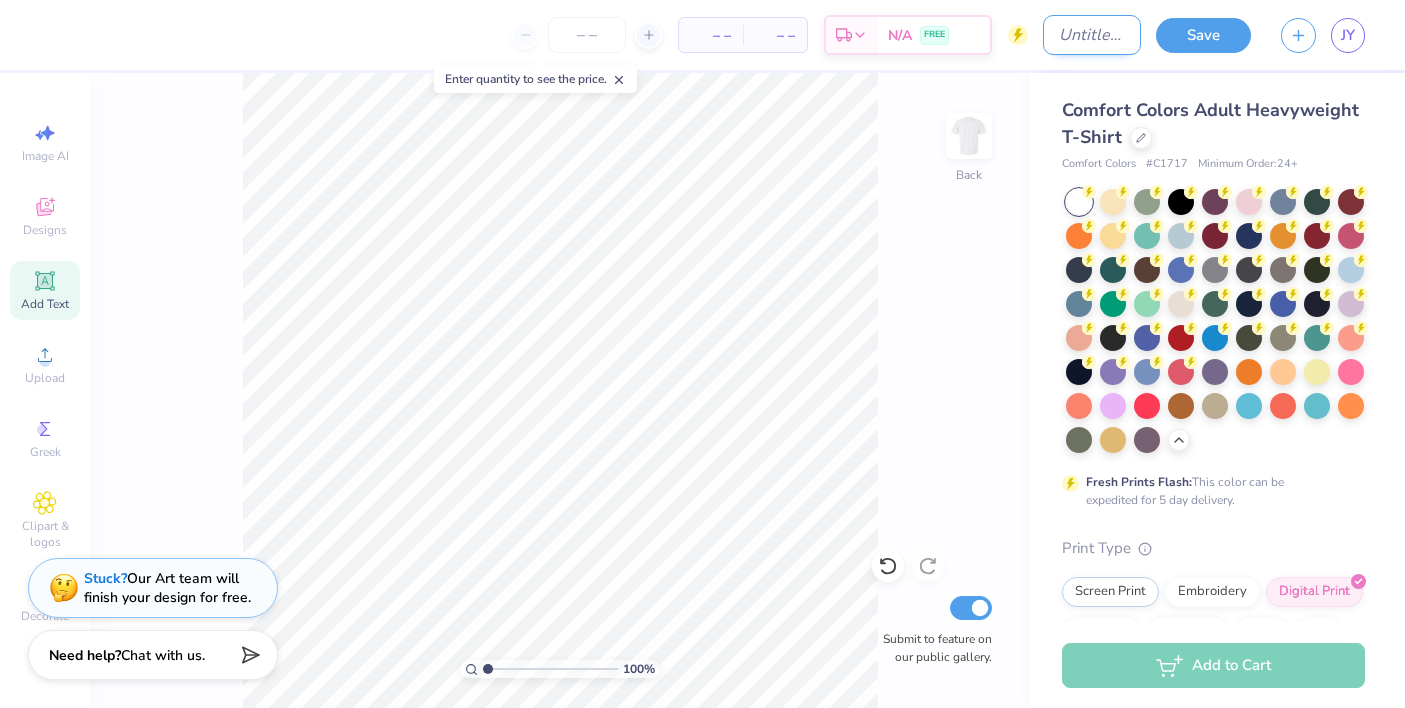 click on "Design Title" at bounding box center (1092, 35) 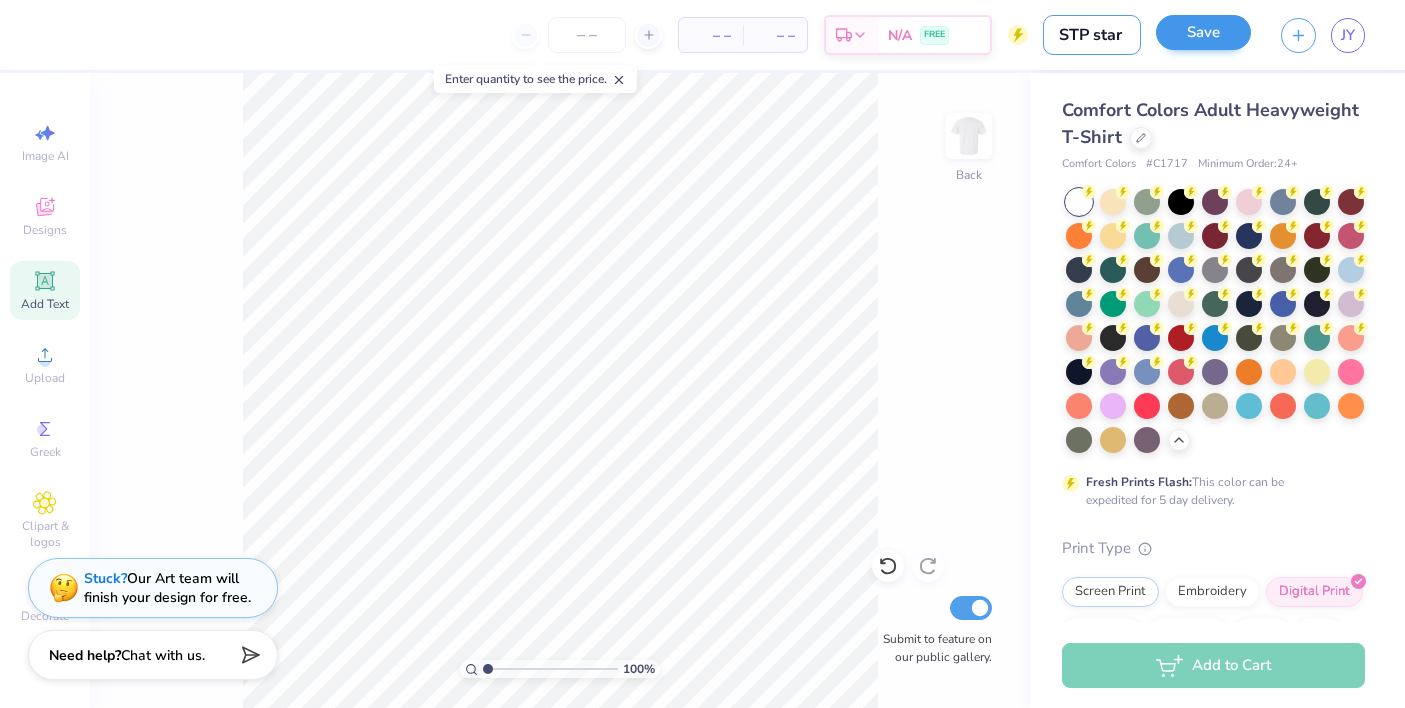 type on "STP star" 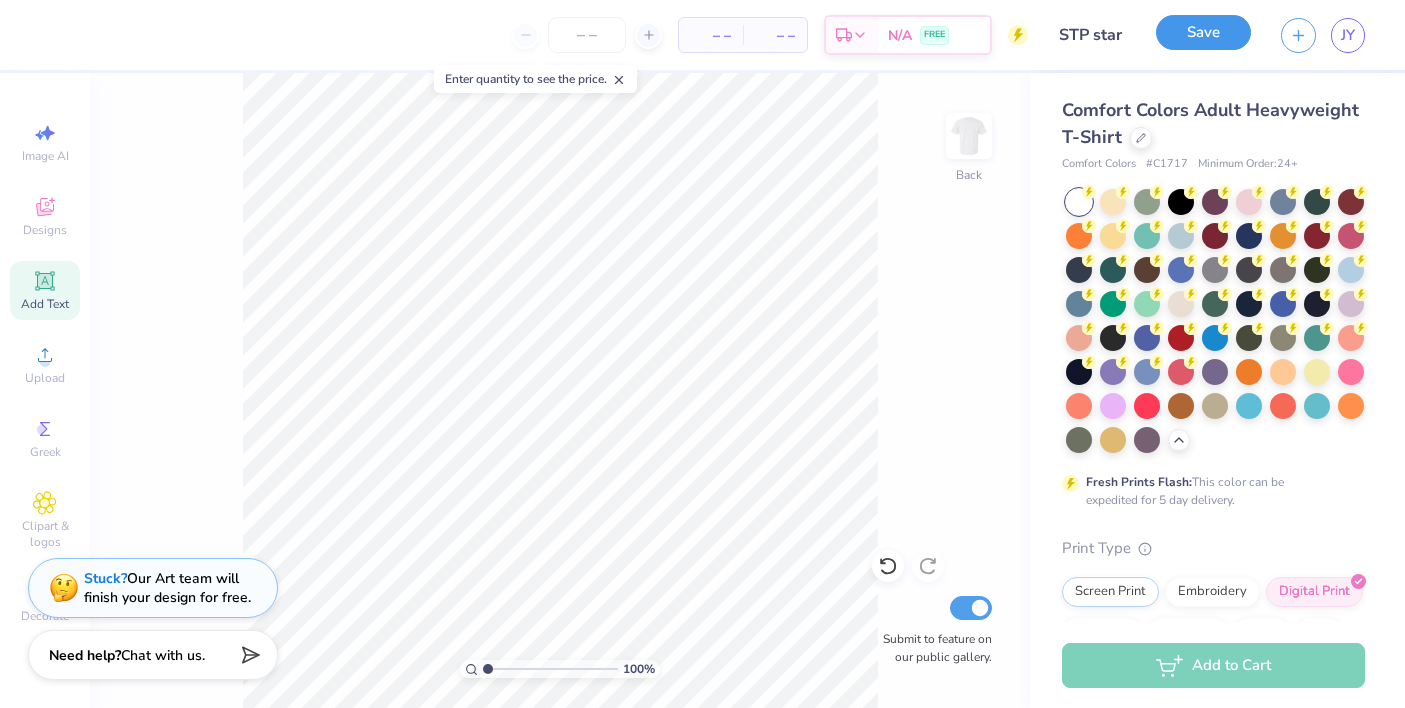 click on "Save" at bounding box center [1203, 32] 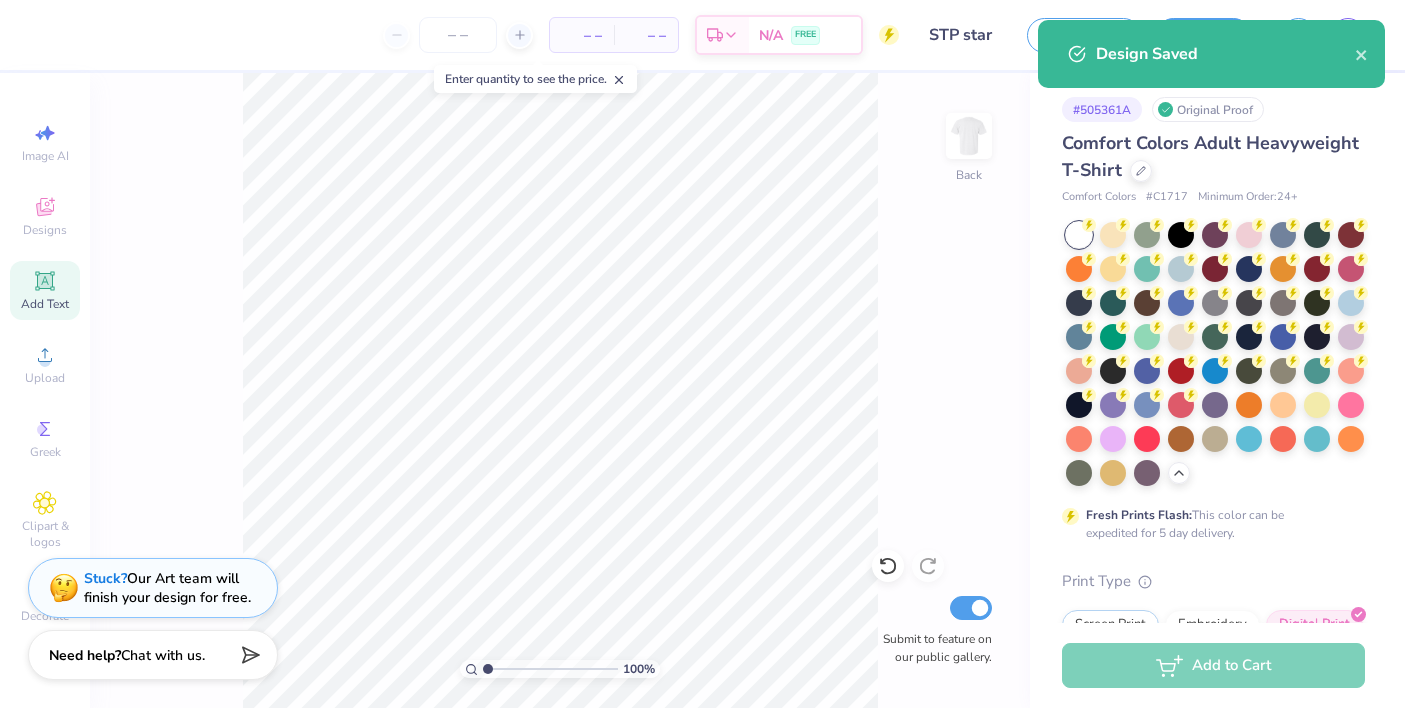 click on "Design Saved" at bounding box center (1225, 54) 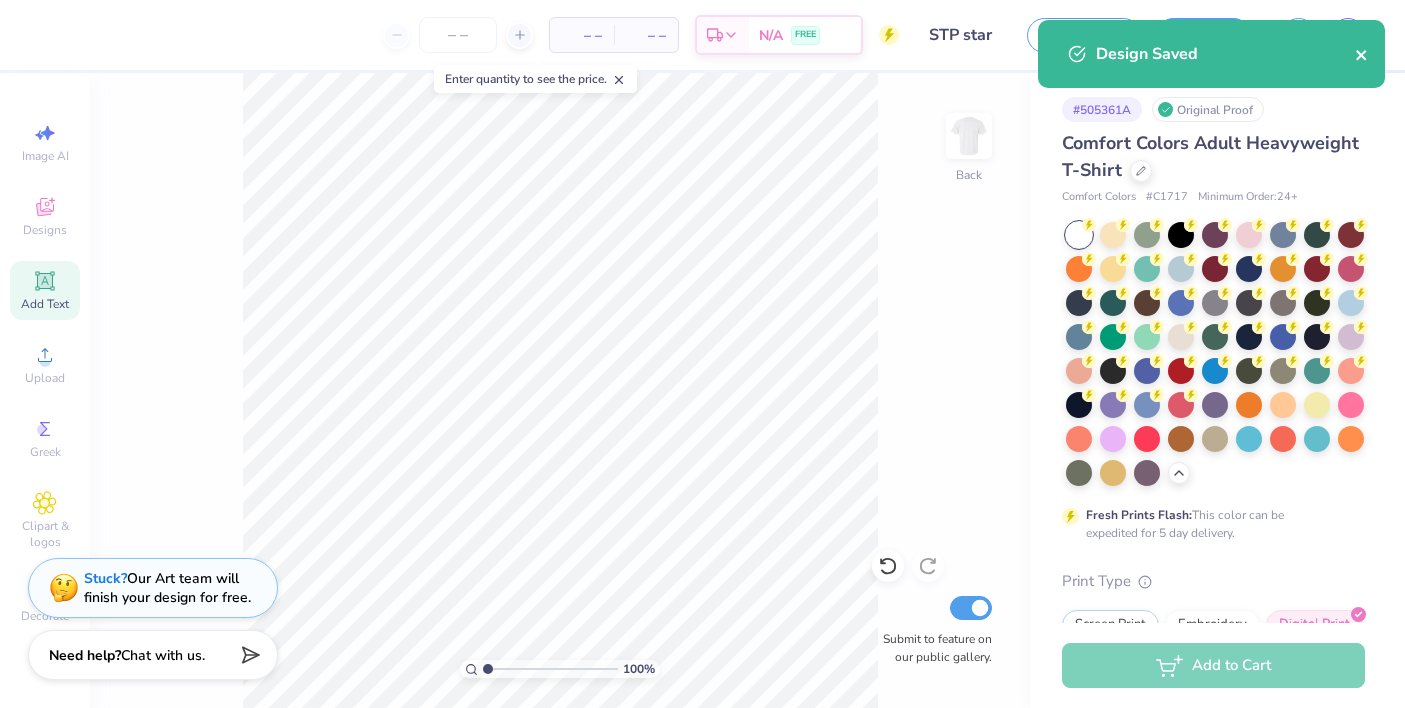 click 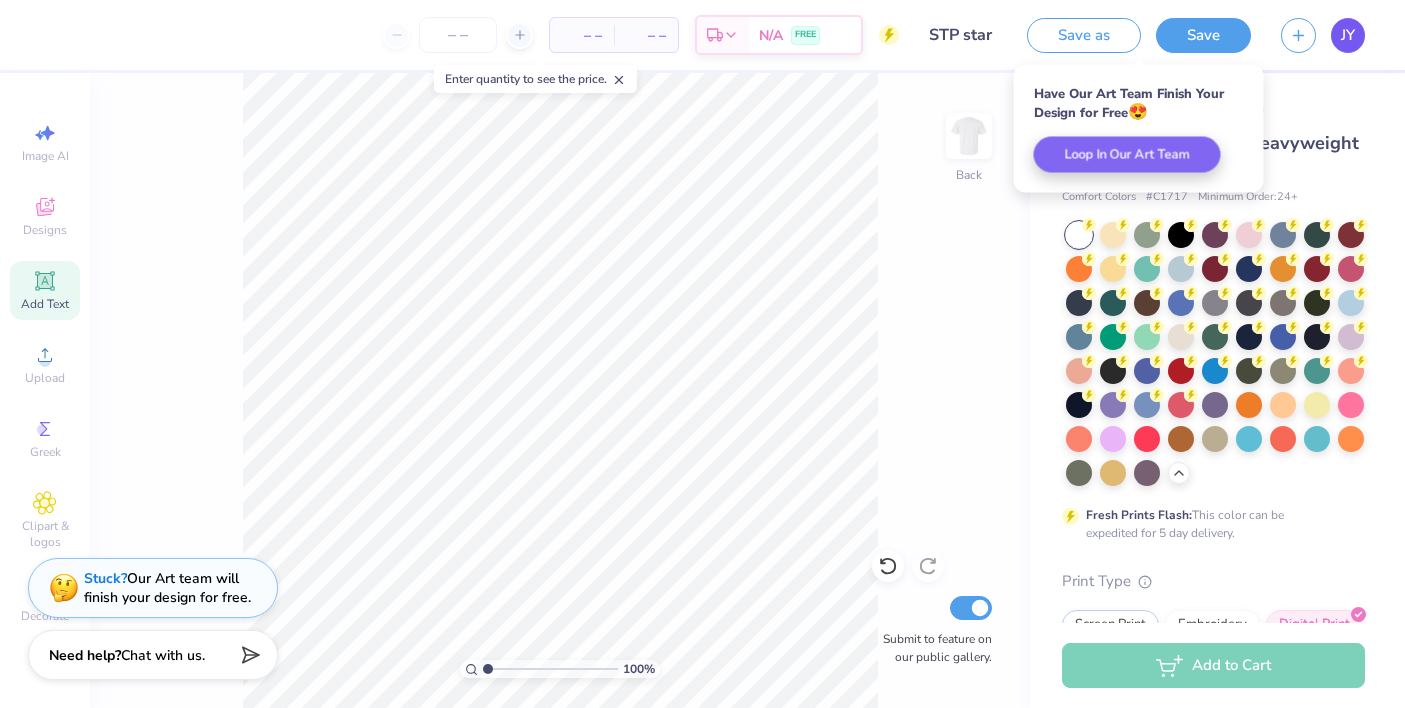 click on "JY" at bounding box center [1348, 35] 